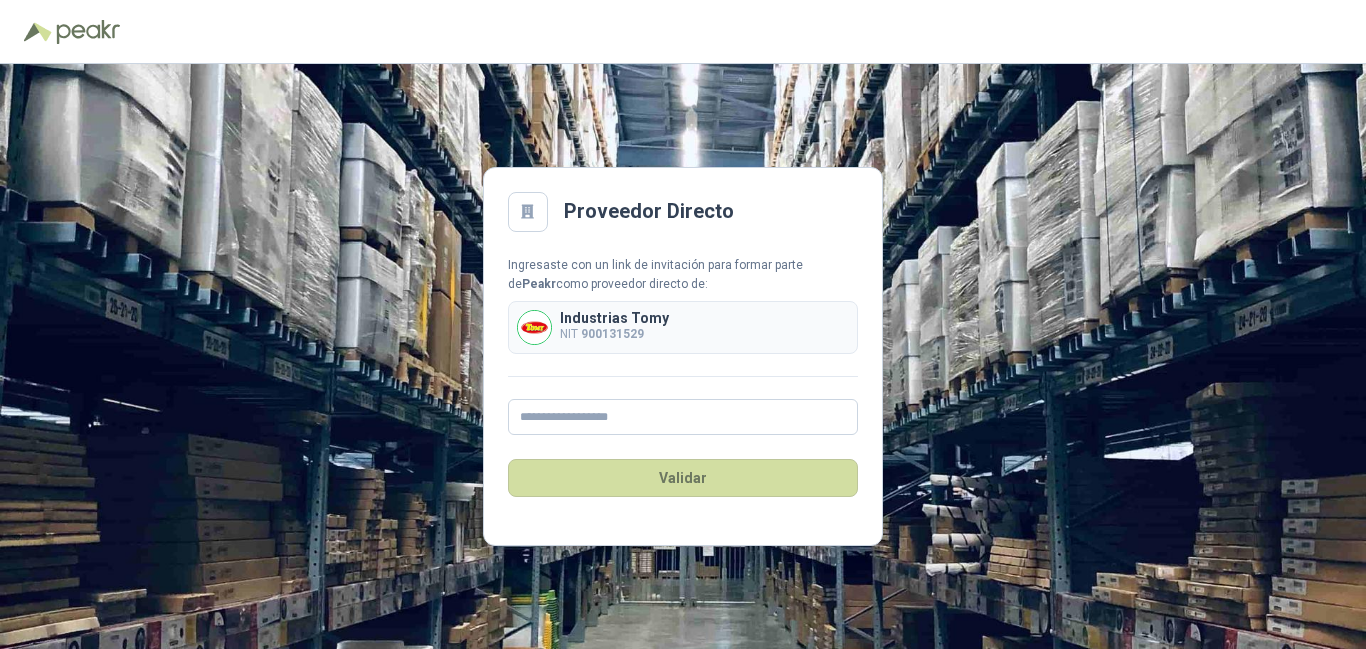 scroll, scrollTop: 0, scrollLeft: 0, axis: both 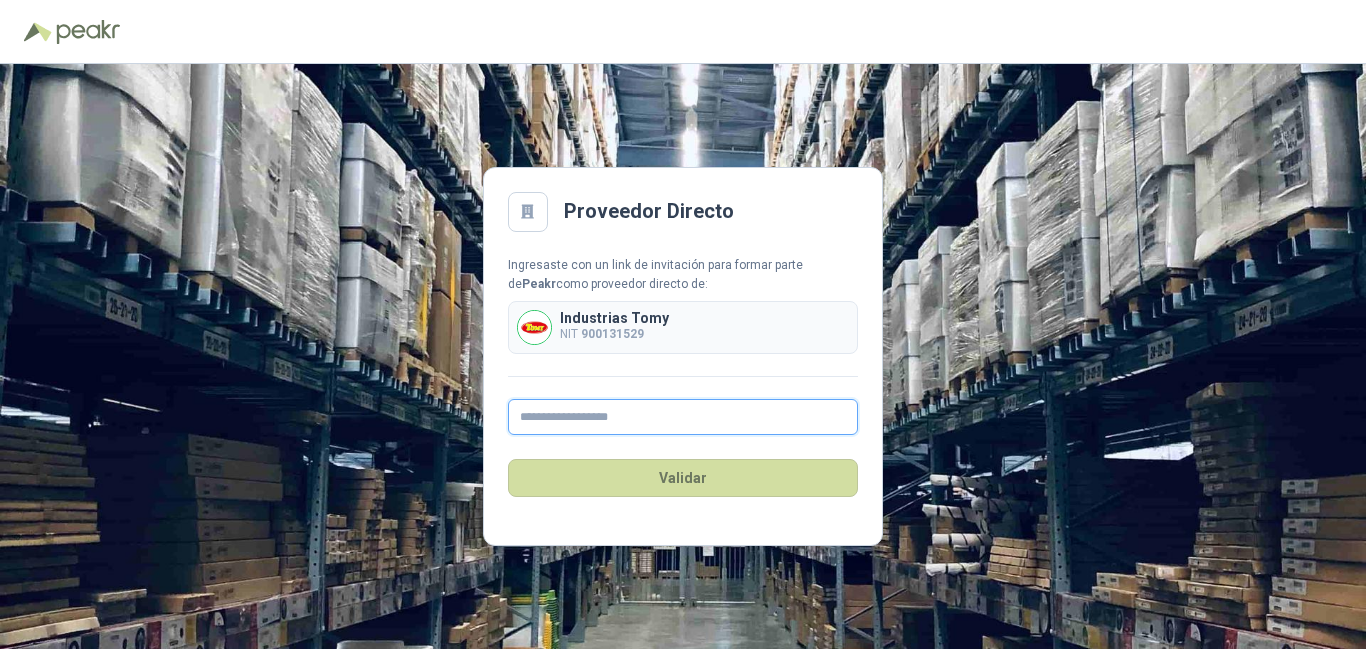 click at bounding box center (683, 417) 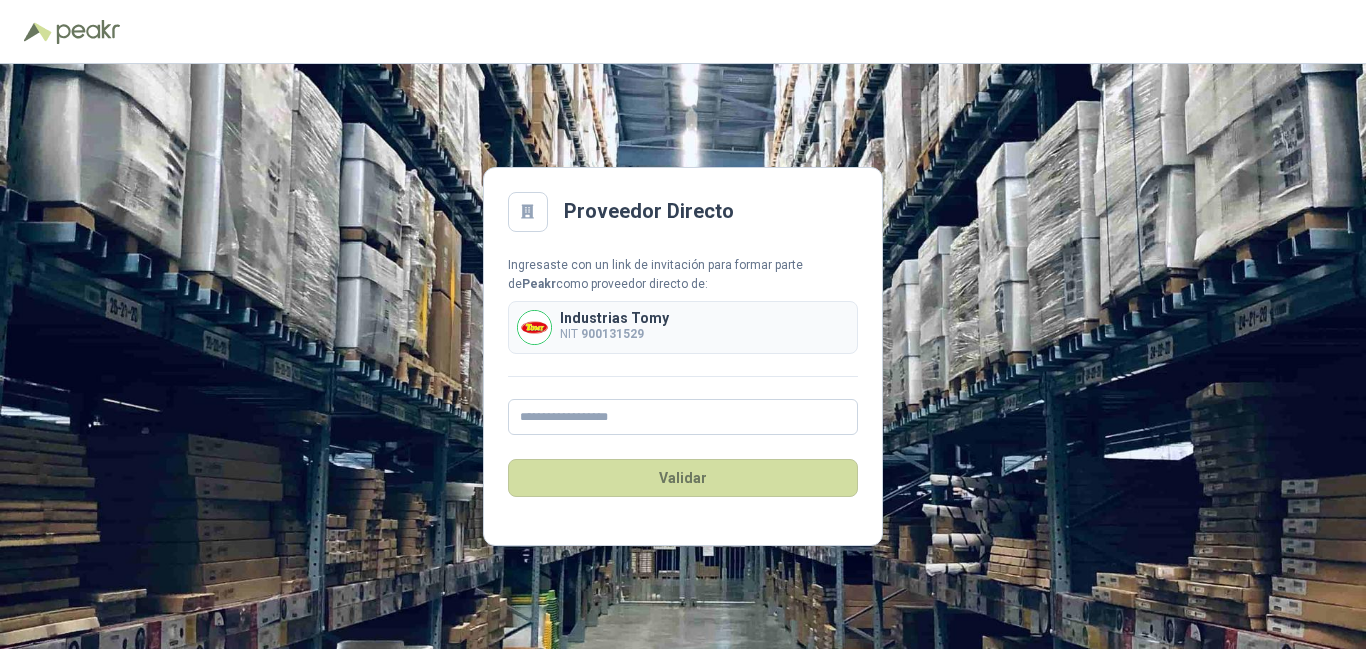 click on "Ingresaste con un link de invitación para formar parte de  [BRAND]  como proveedor directo de: [BRAND] NIT   [NUMBER]" at bounding box center [683, 346] 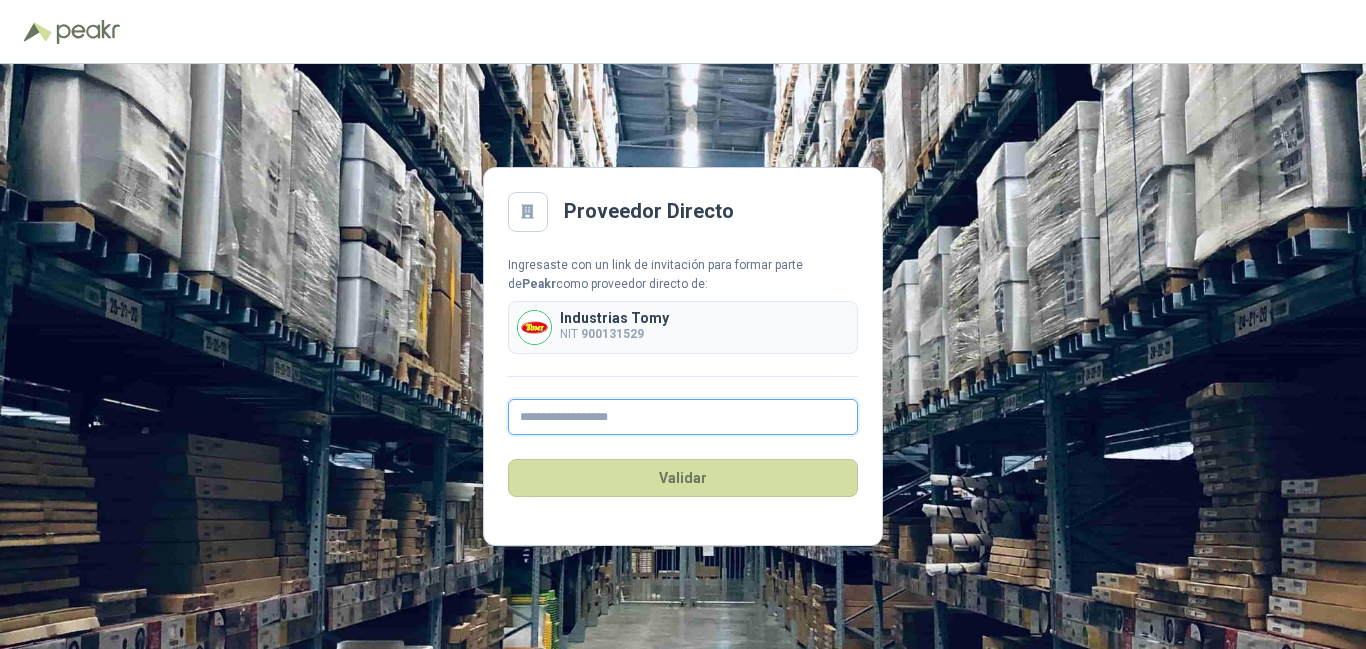 click at bounding box center (683, 417) 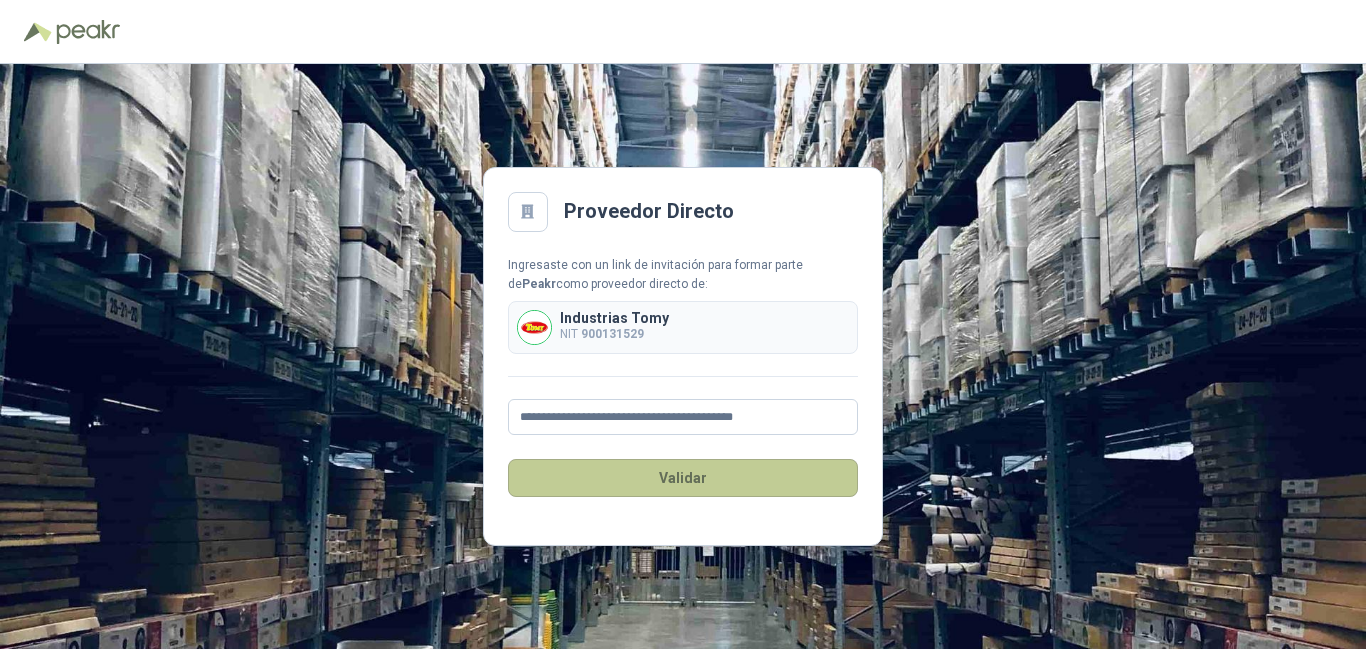 click on "Validar" at bounding box center [683, 478] 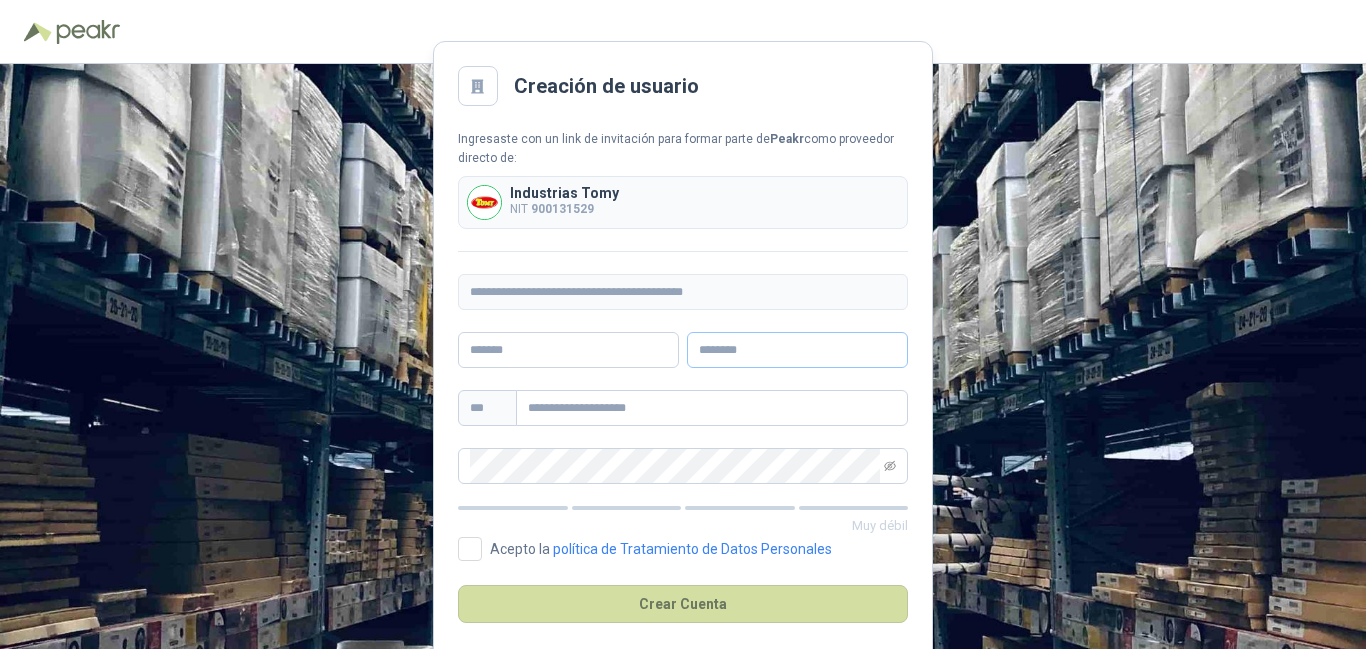 scroll, scrollTop: 23, scrollLeft: 0, axis: vertical 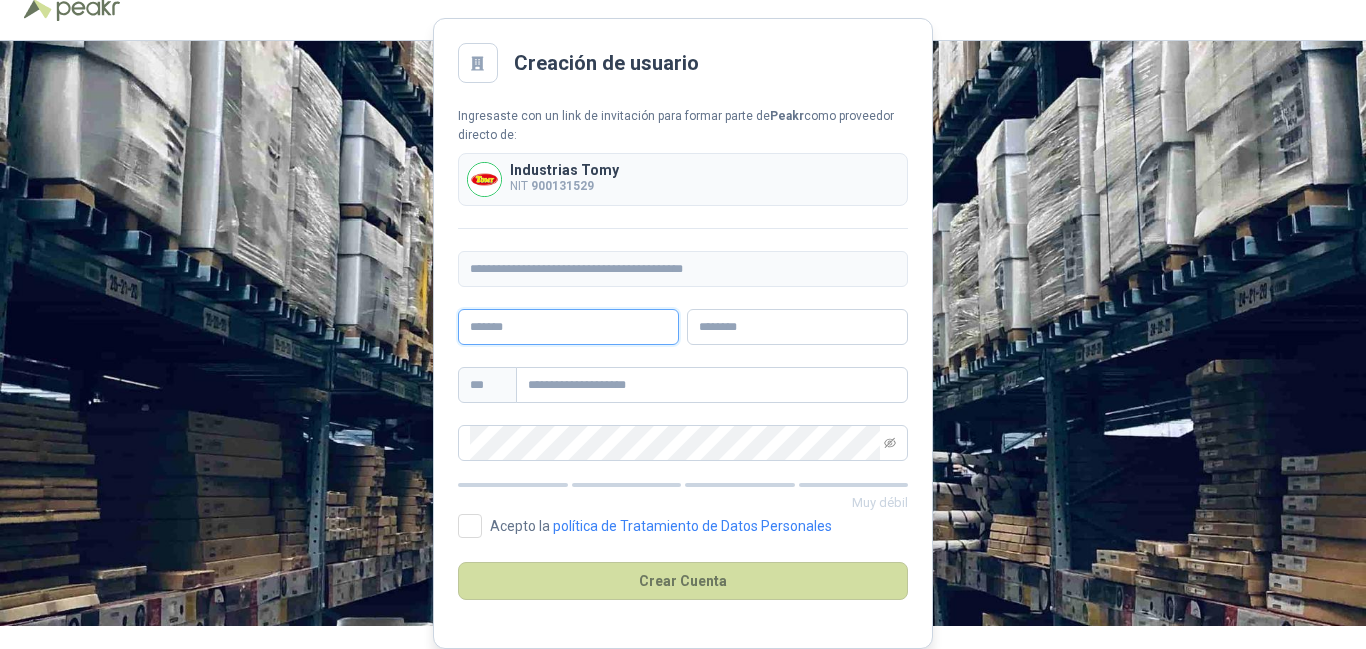 click at bounding box center [568, 327] 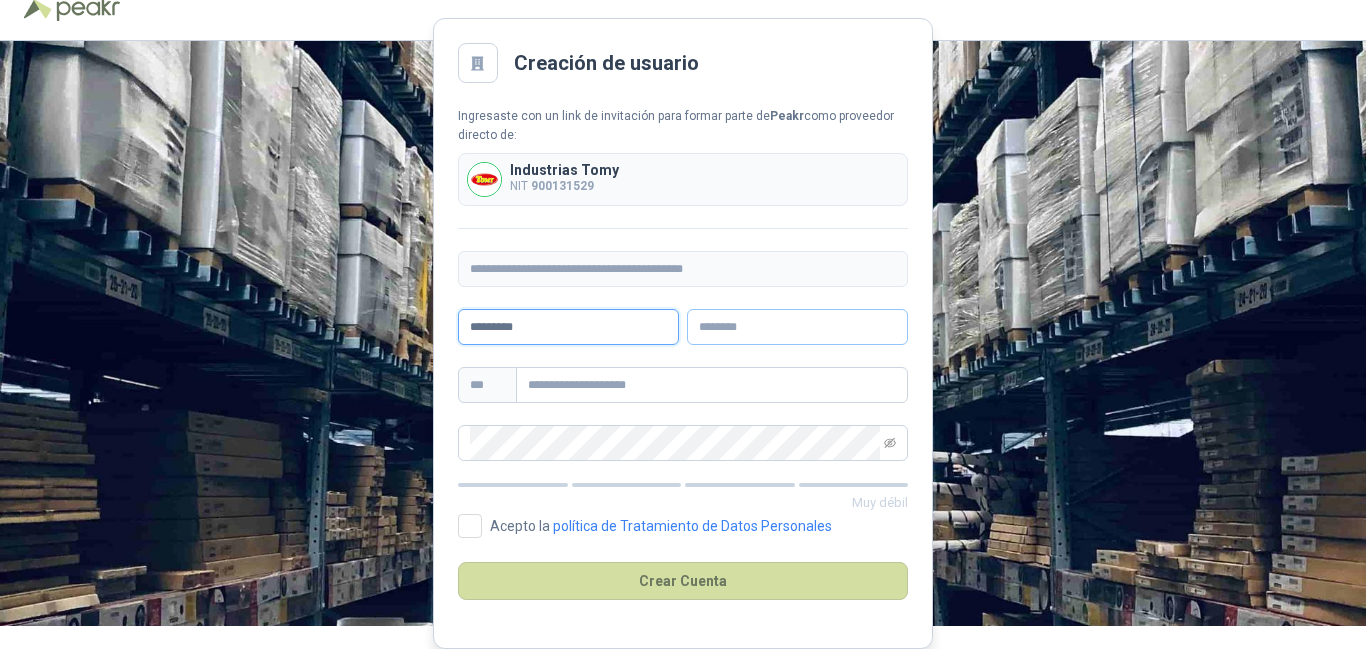type on "*********" 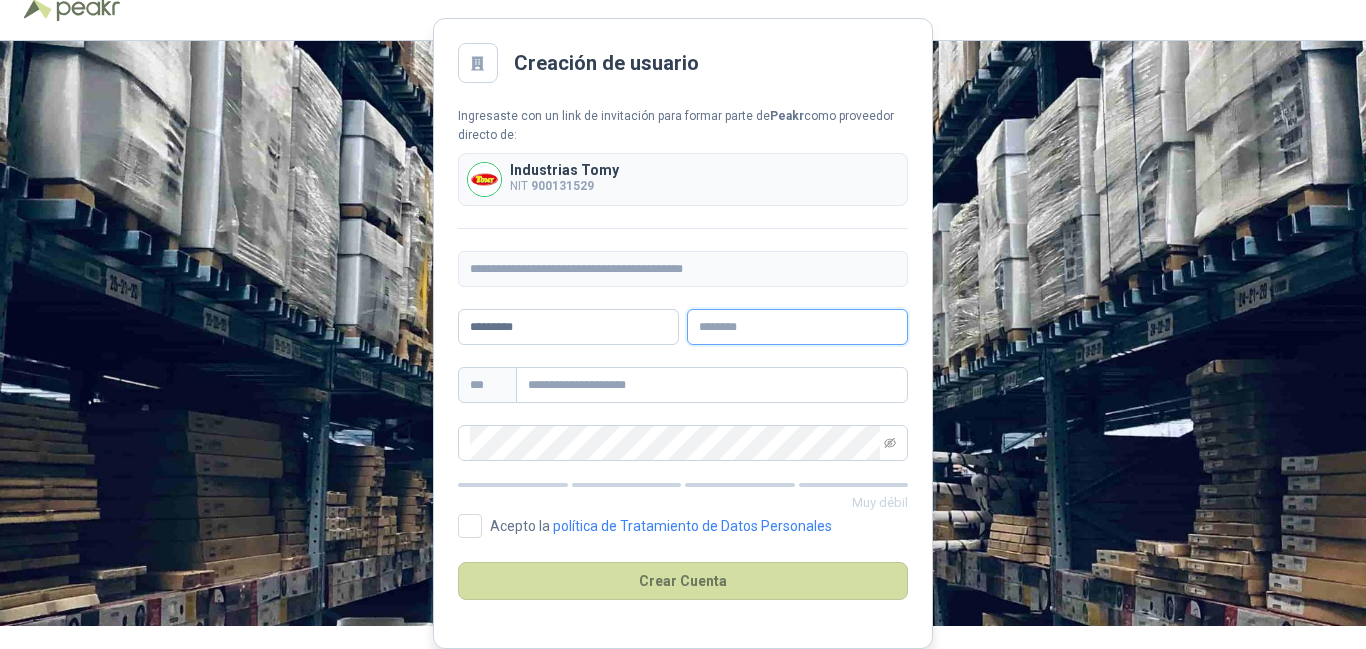 click at bounding box center (797, 327) 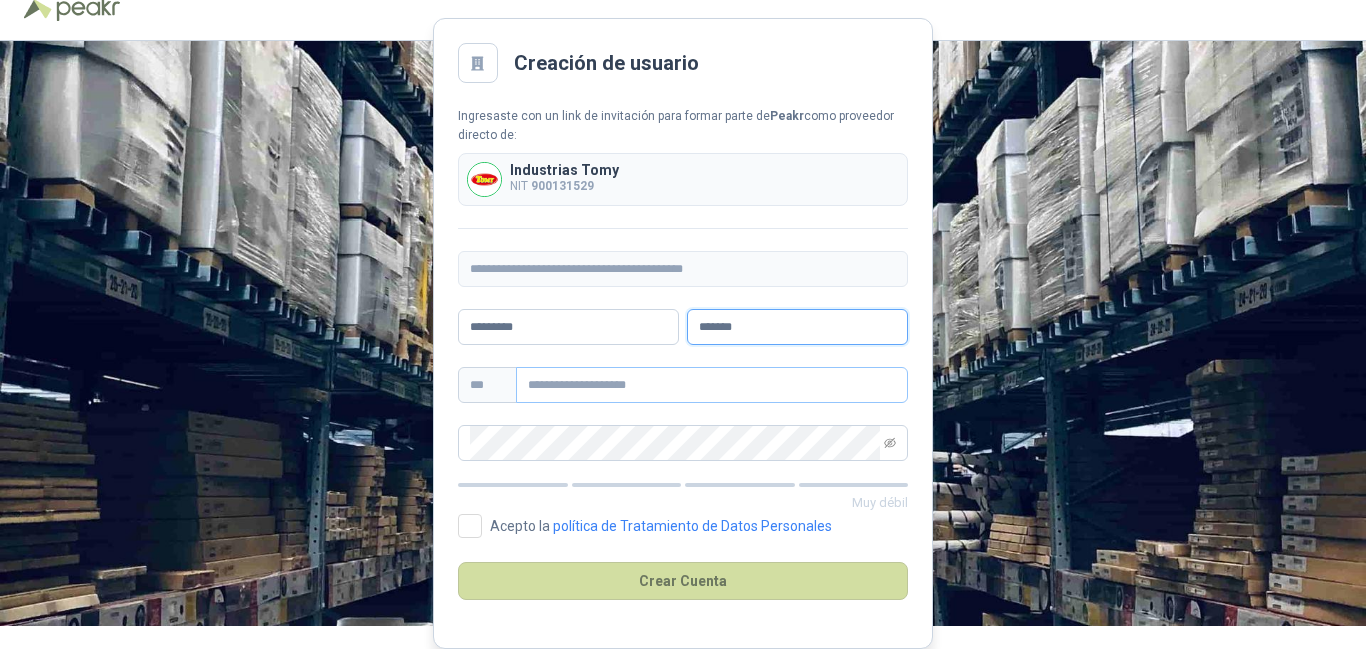 type on "*******" 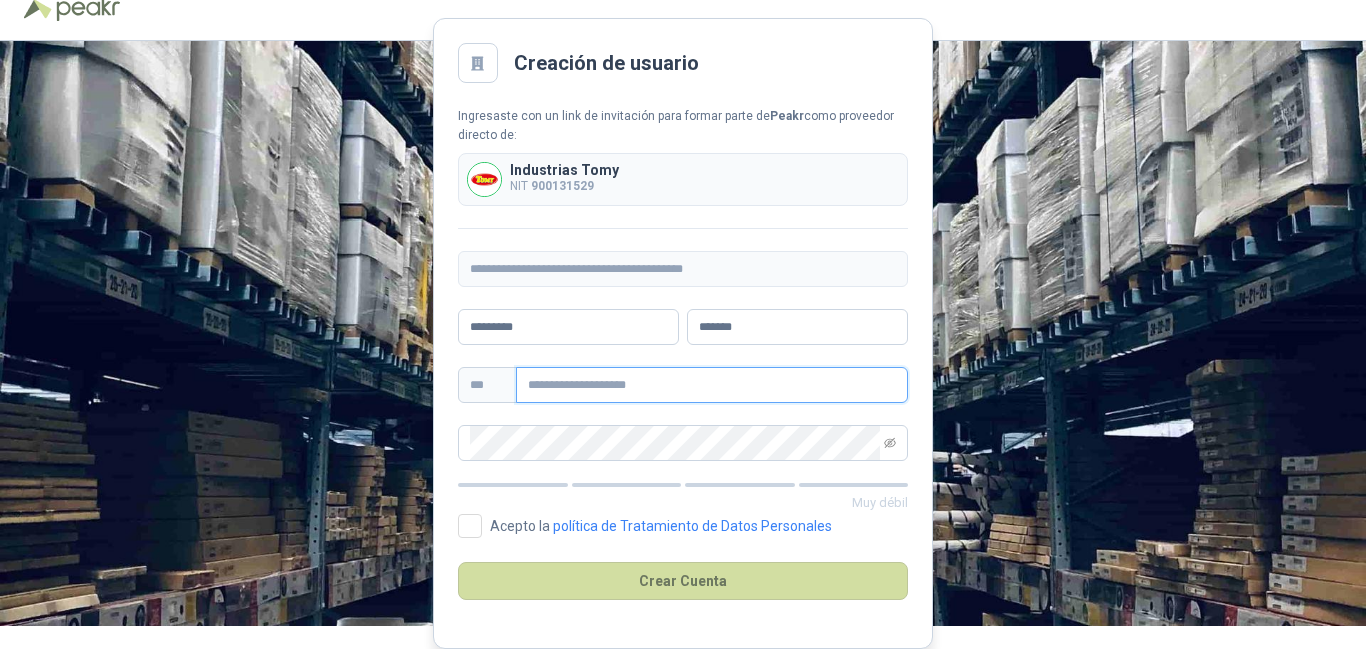 click at bounding box center (712, 385) 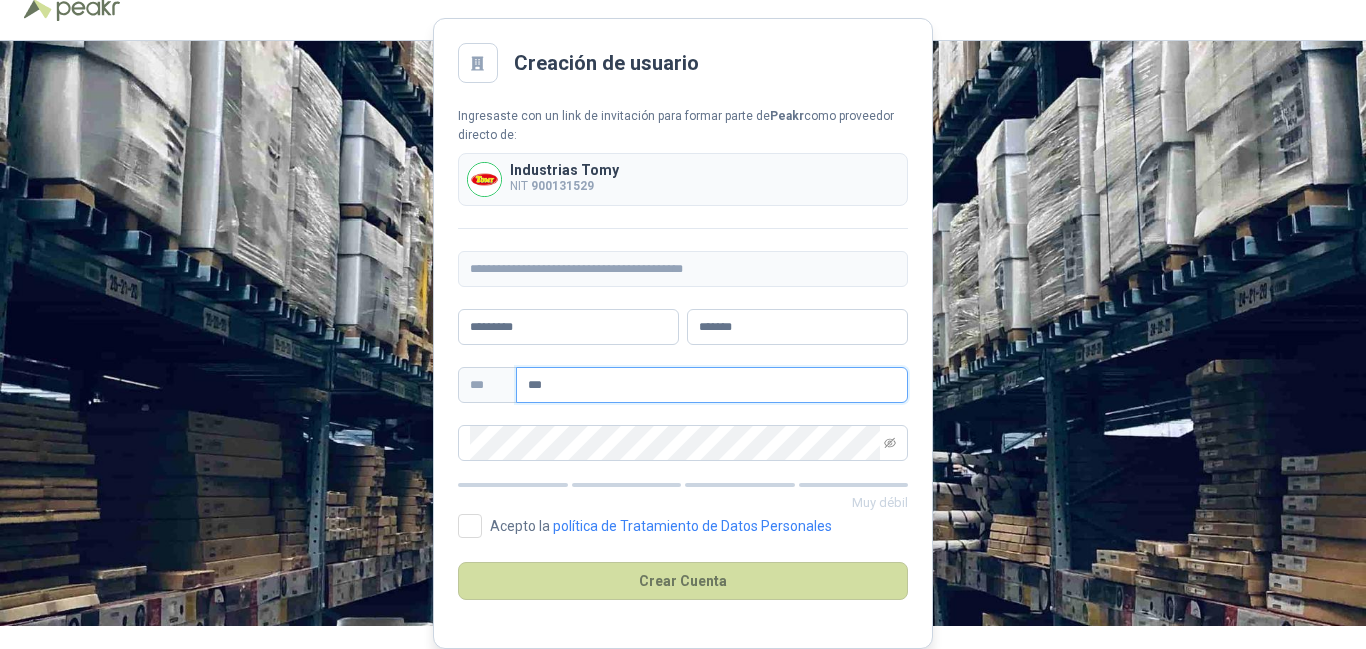 type on "**********" 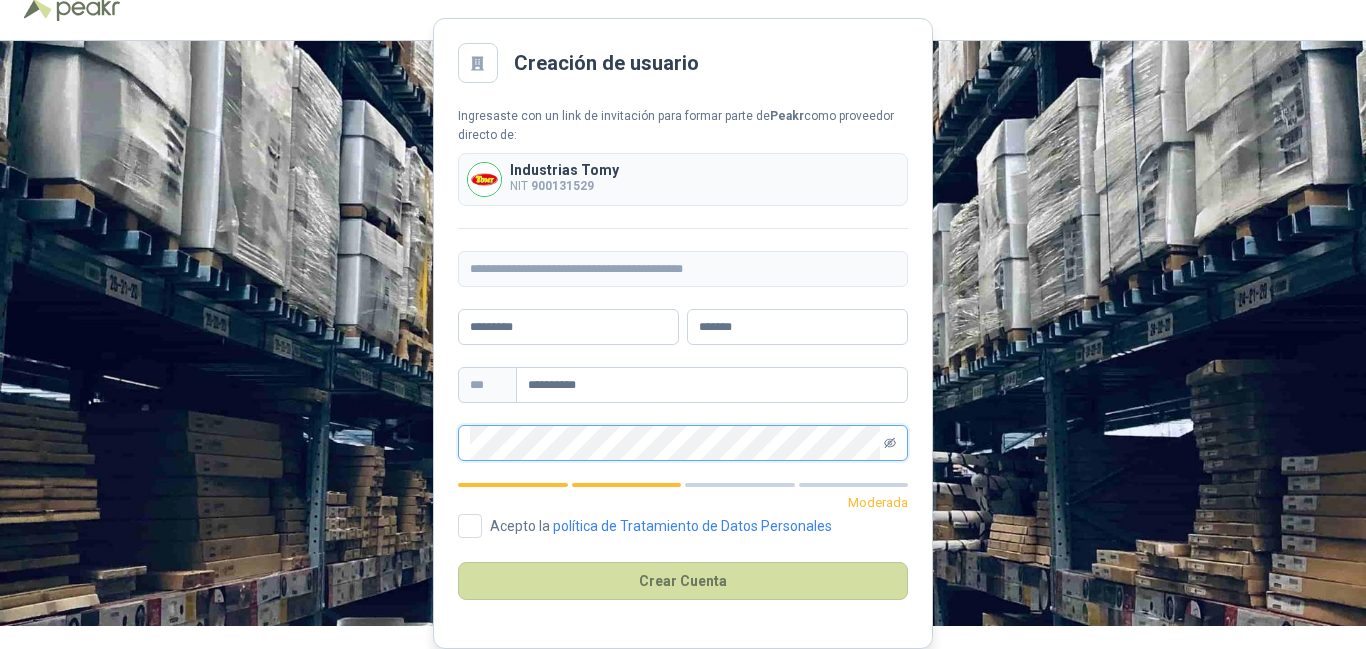 click 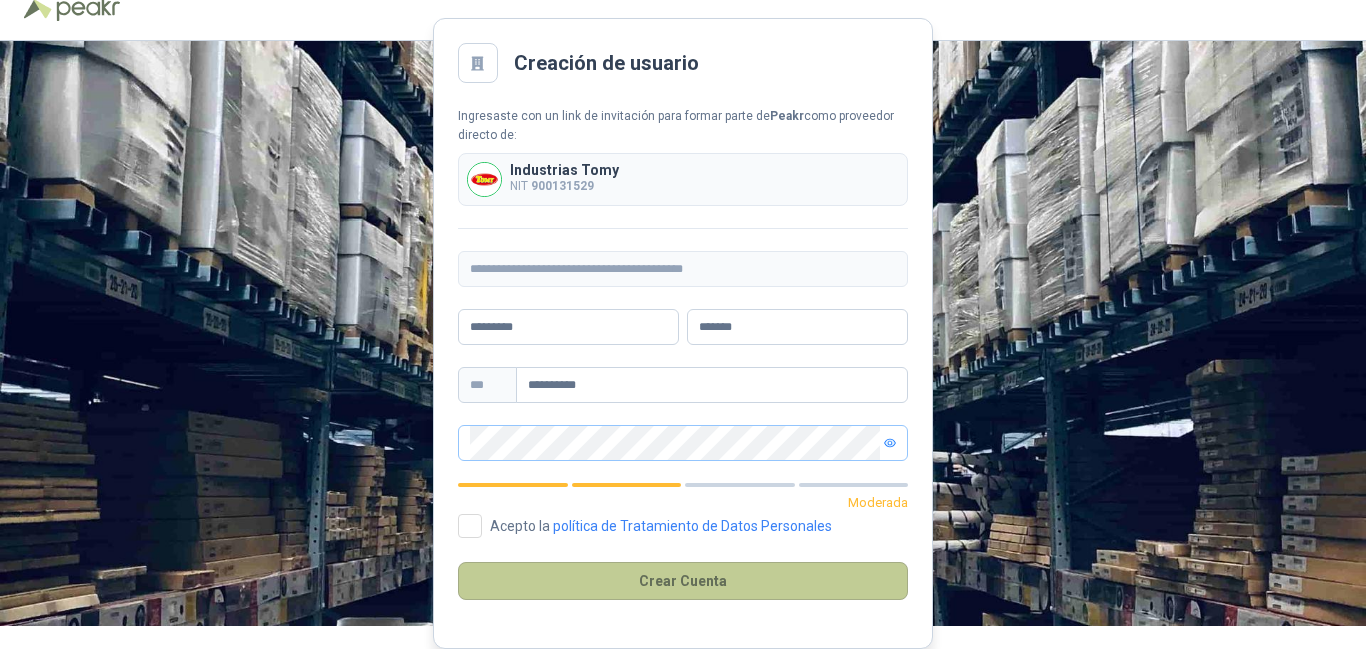 click on "Crear Cuenta" at bounding box center (683, 581) 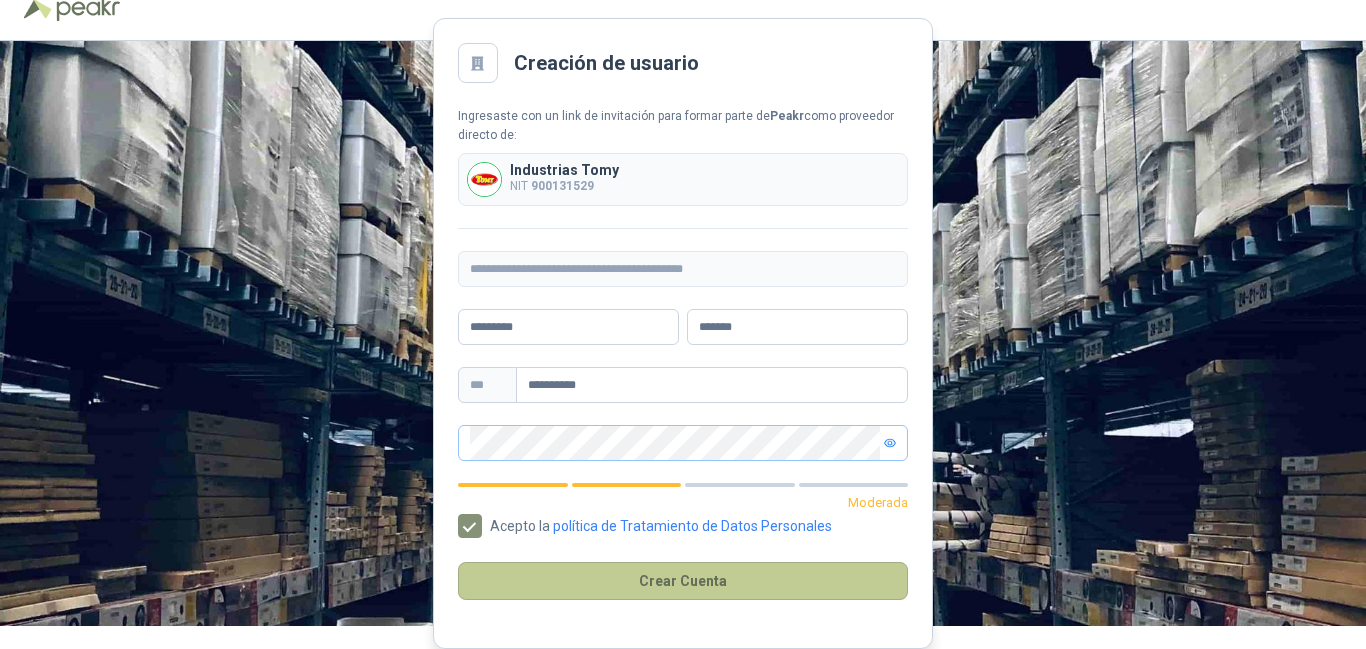 click on "Crear Cuenta" at bounding box center (683, 581) 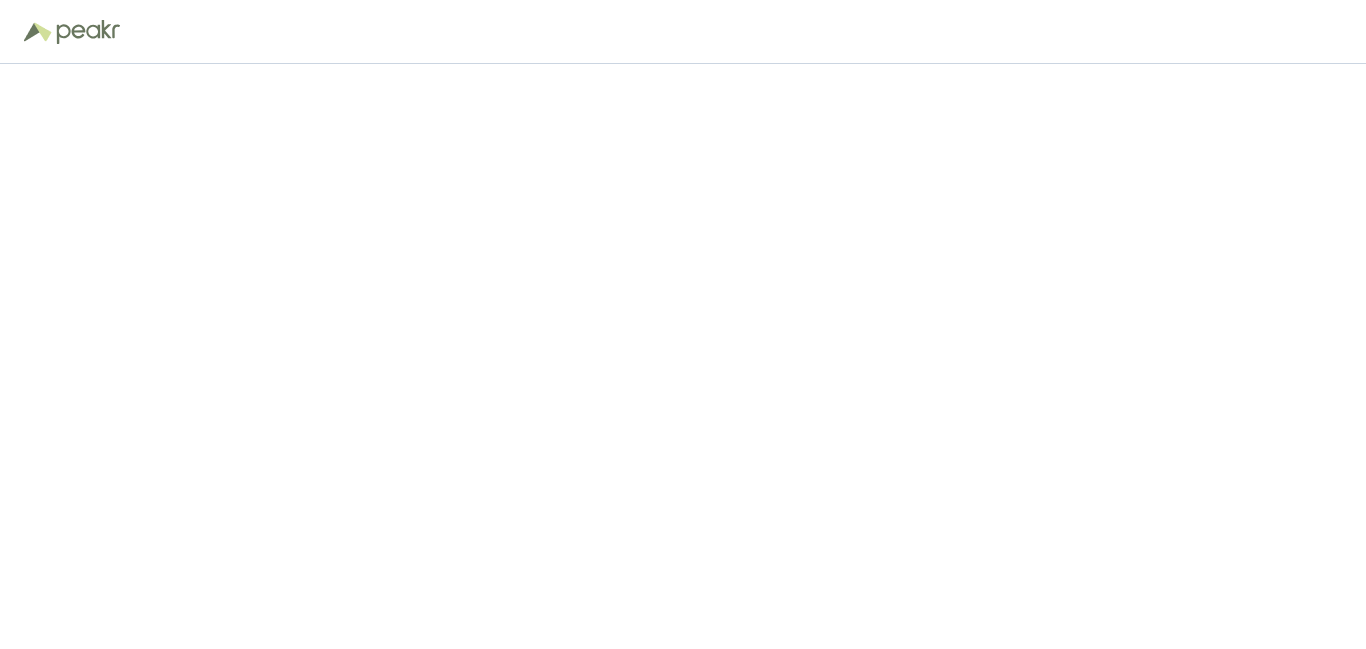 scroll, scrollTop: 0, scrollLeft: 0, axis: both 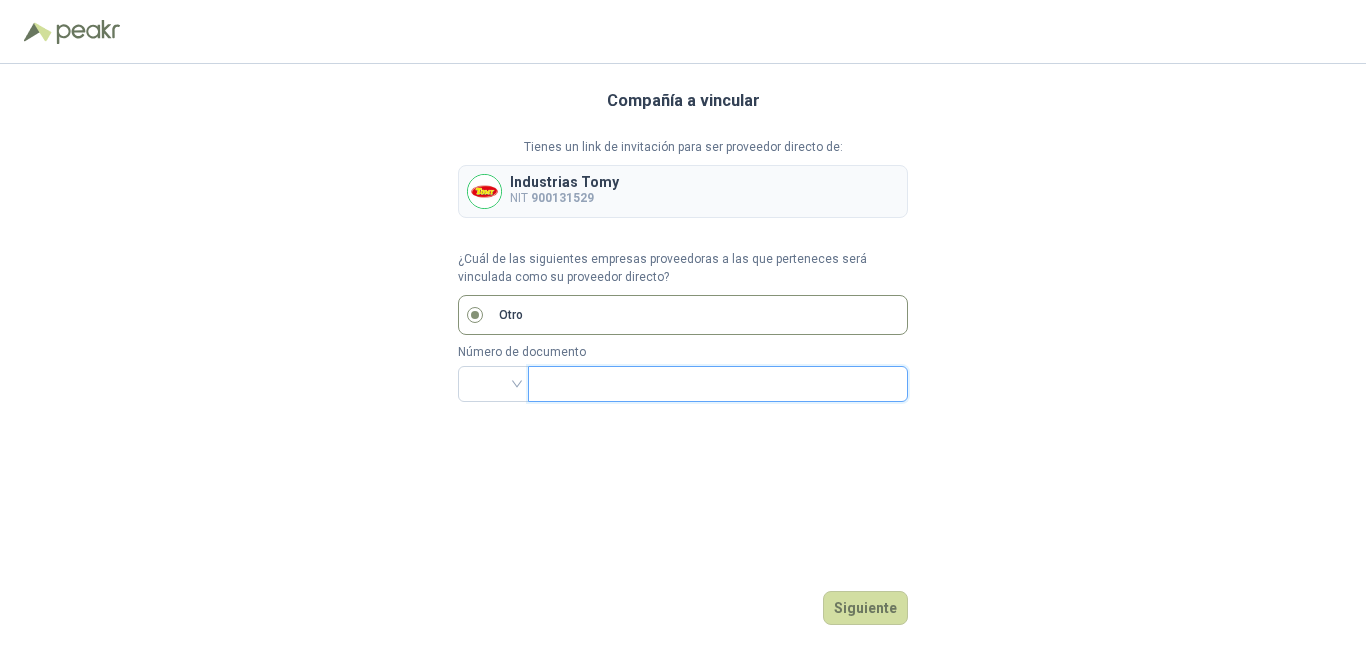 click at bounding box center [716, 384] 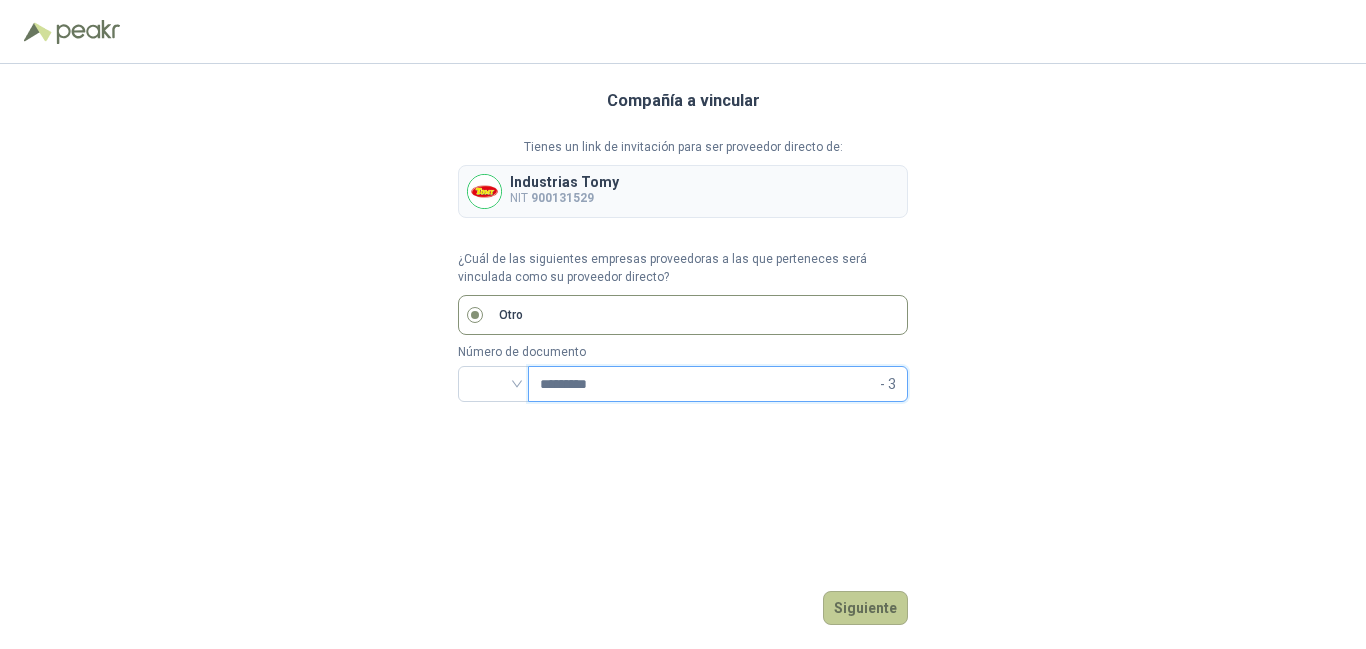 type on "*********" 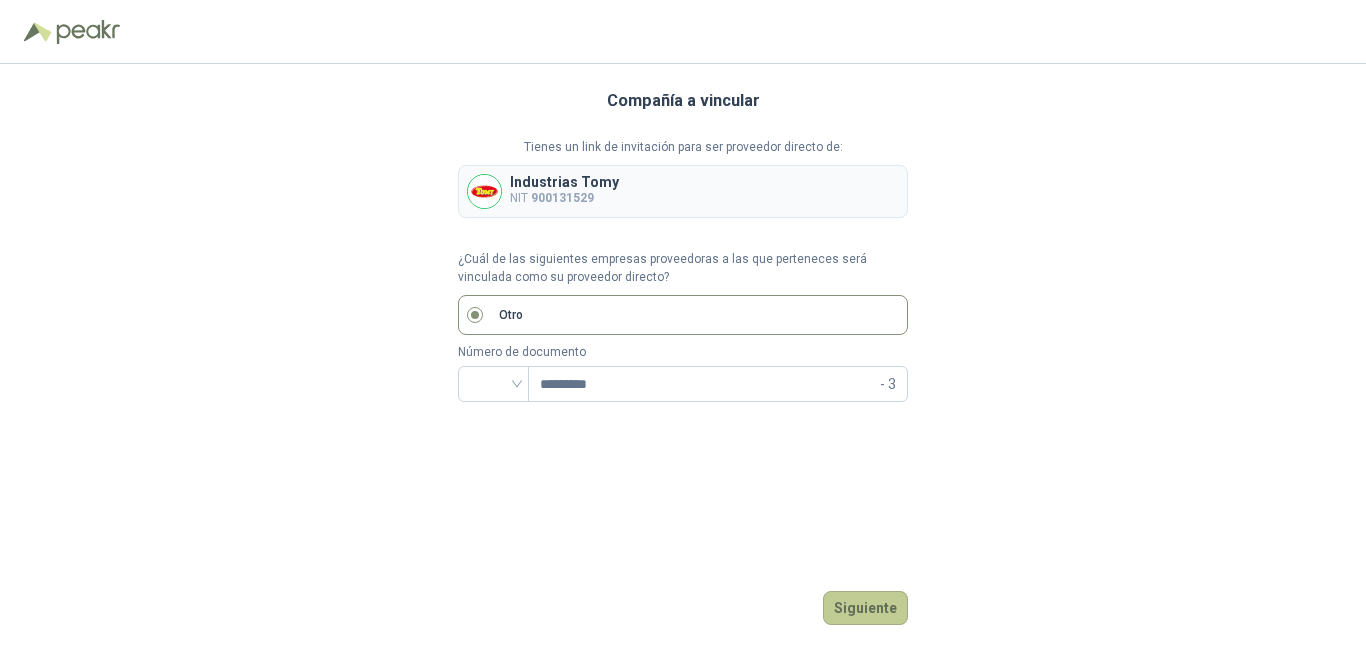 click on "Siguiente" at bounding box center (865, 608) 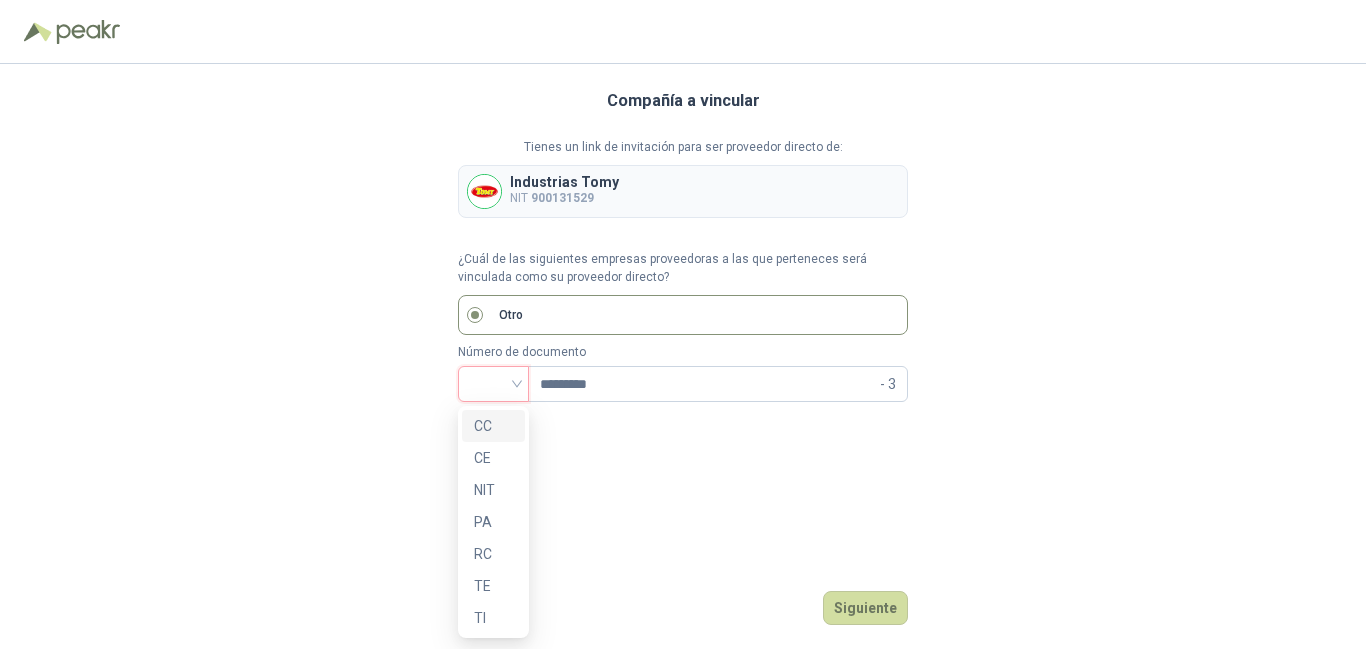 click at bounding box center (493, 382) 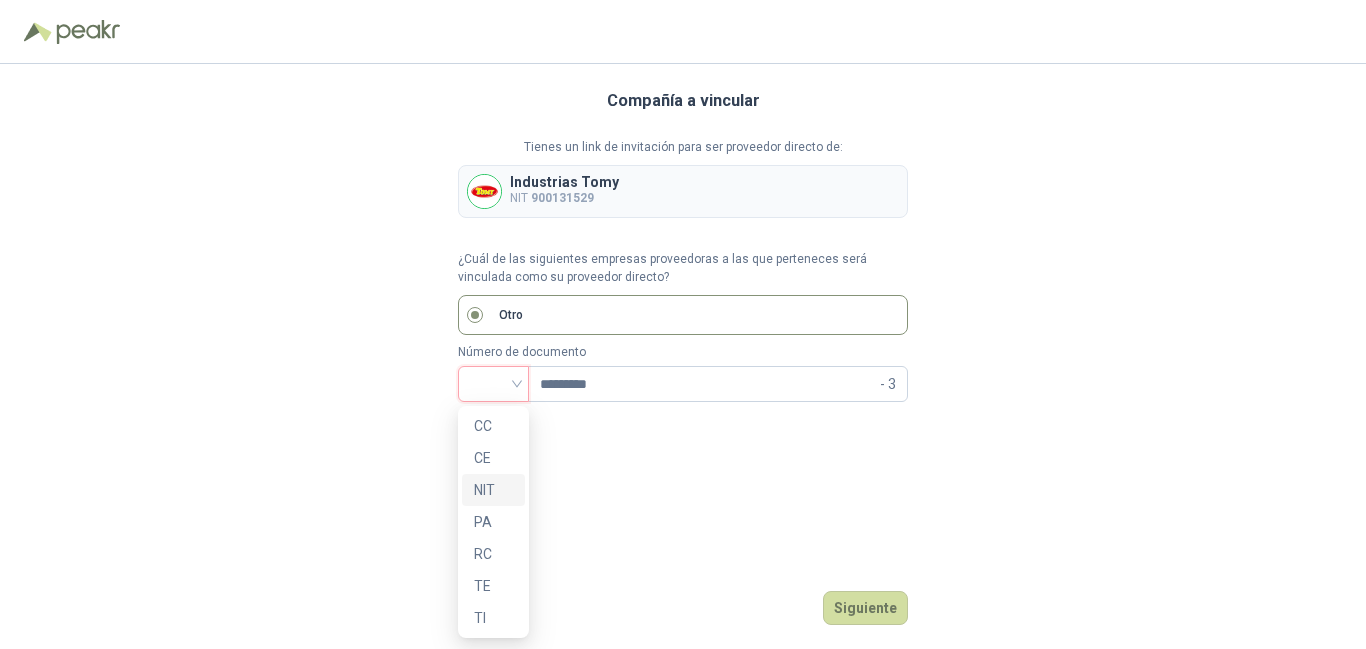 click on "NIT" at bounding box center (493, 490) 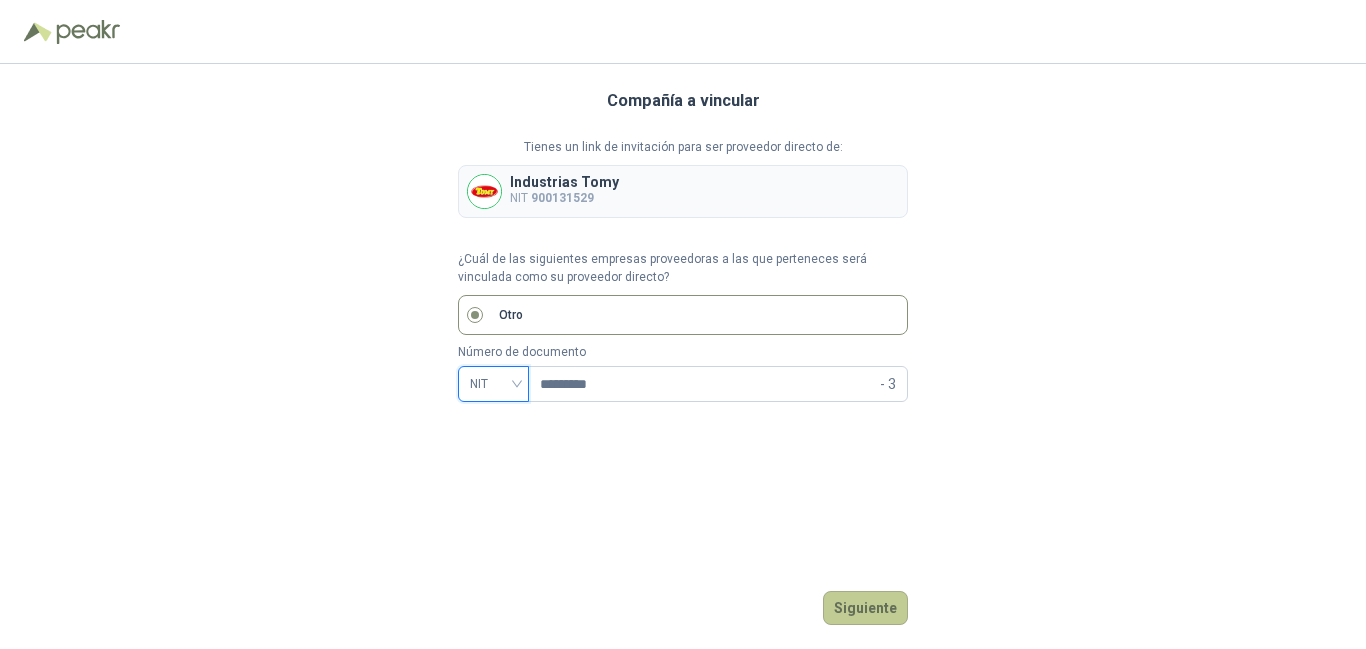 click on "Siguiente" at bounding box center (865, 608) 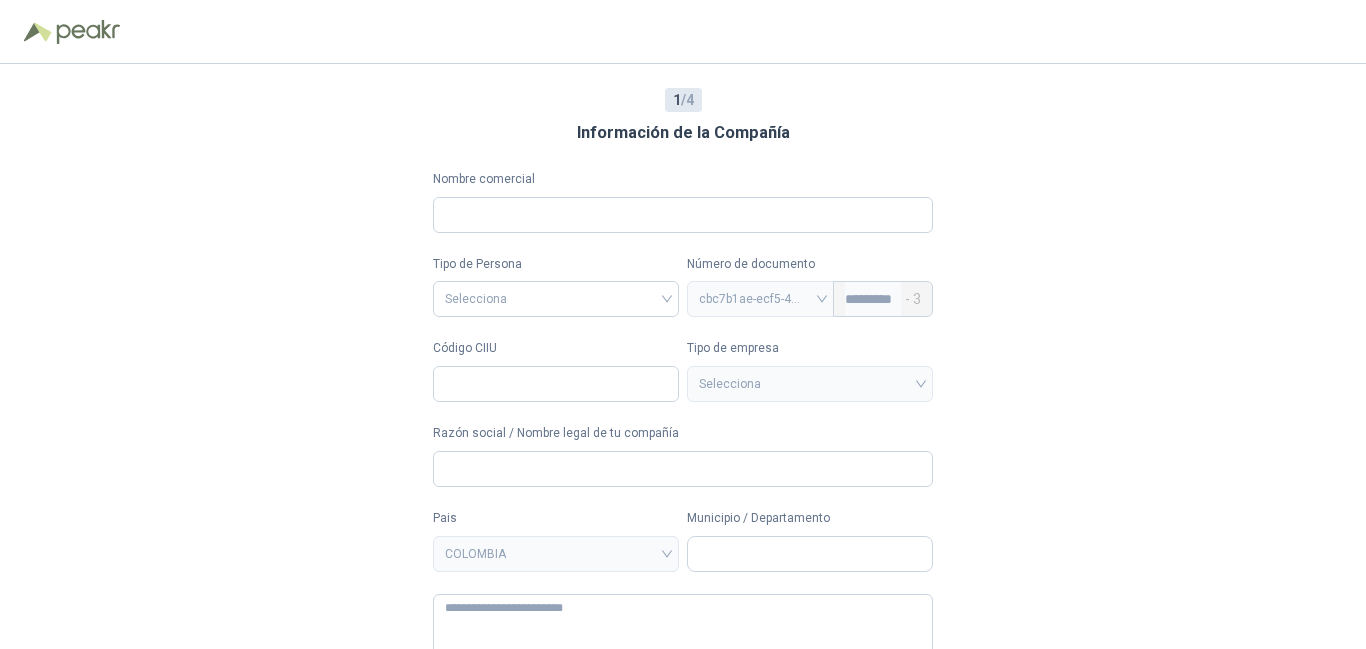 type 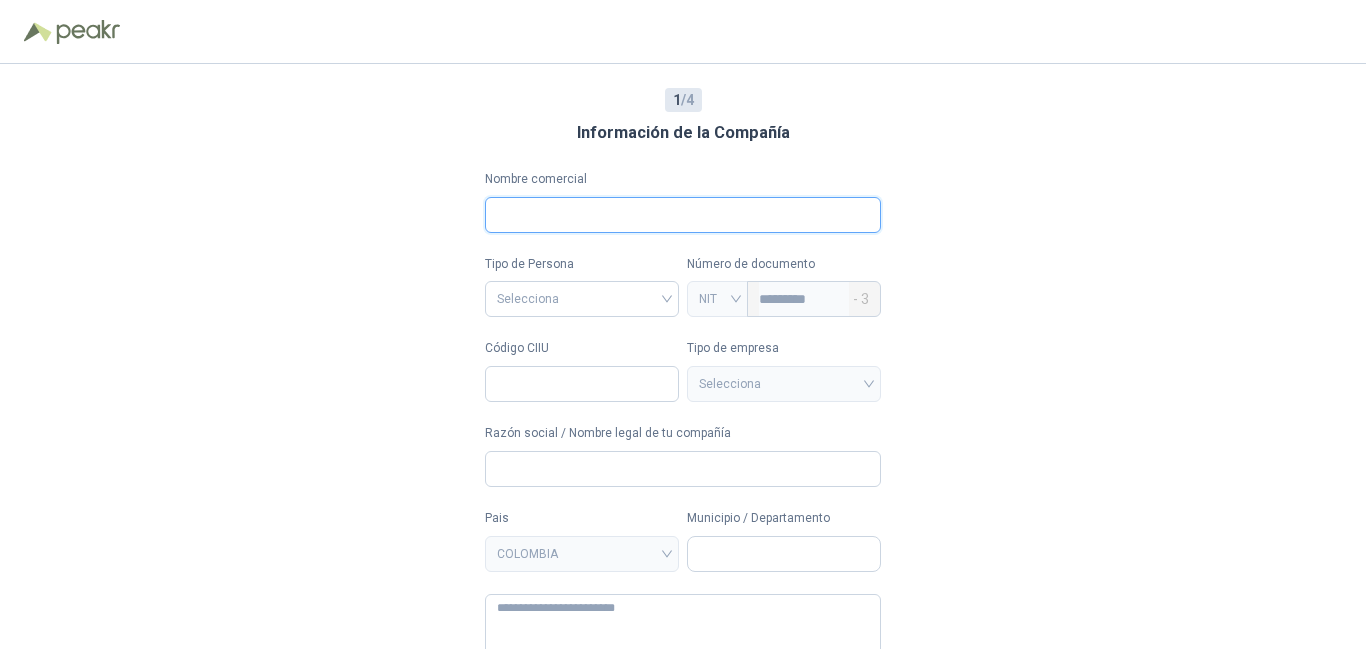 click on "Nombre comercial" at bounding box center [683, 215] 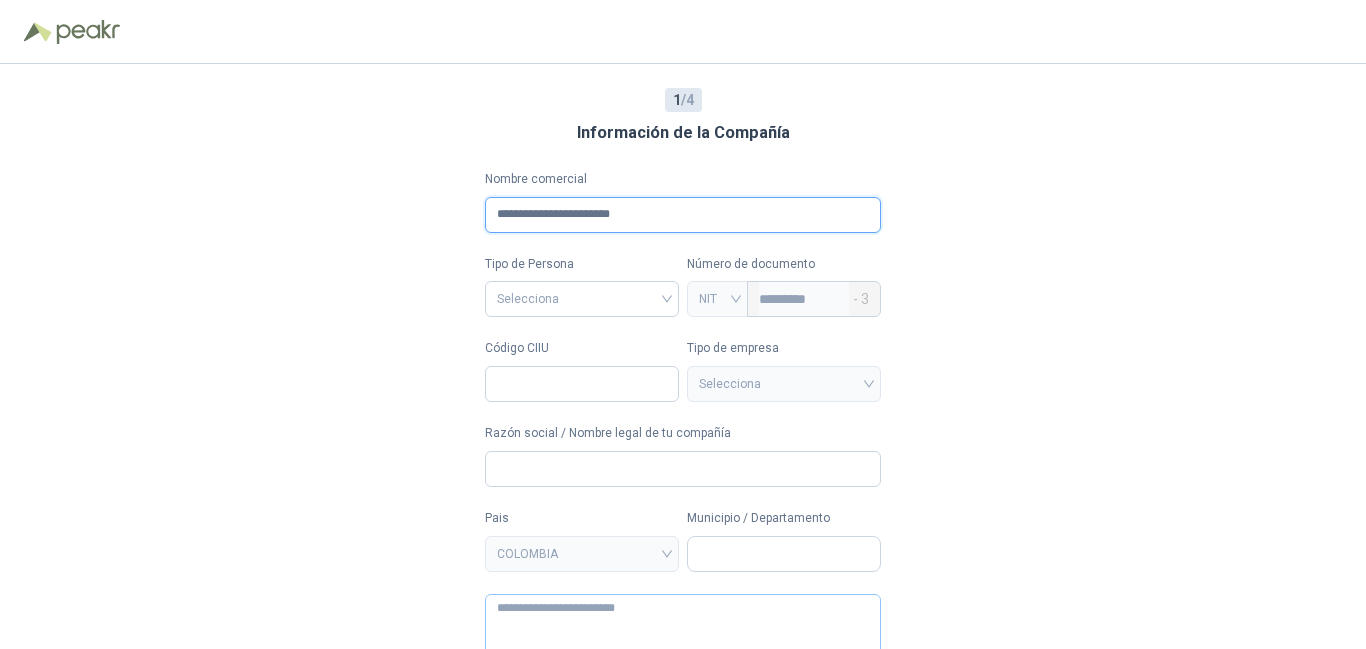type on "**********" 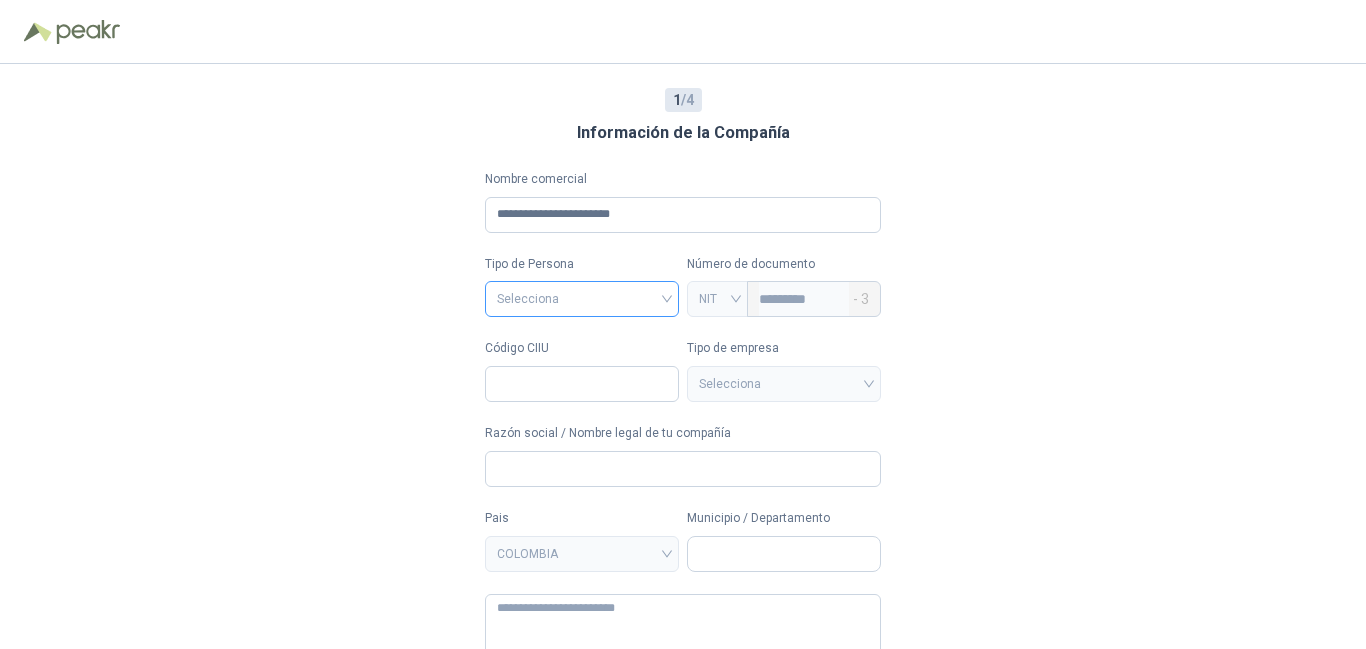 click at bounding box center (582, 297) 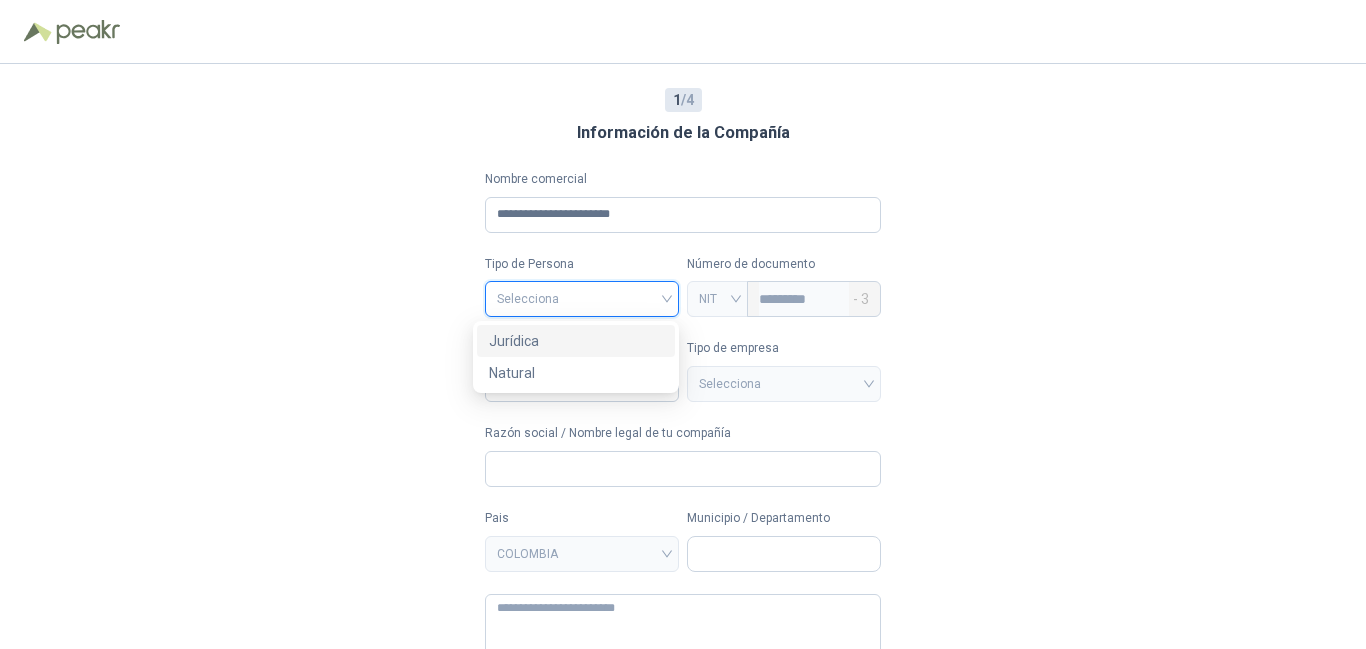 click on "Jurídica" at bounding box center (576, 341) 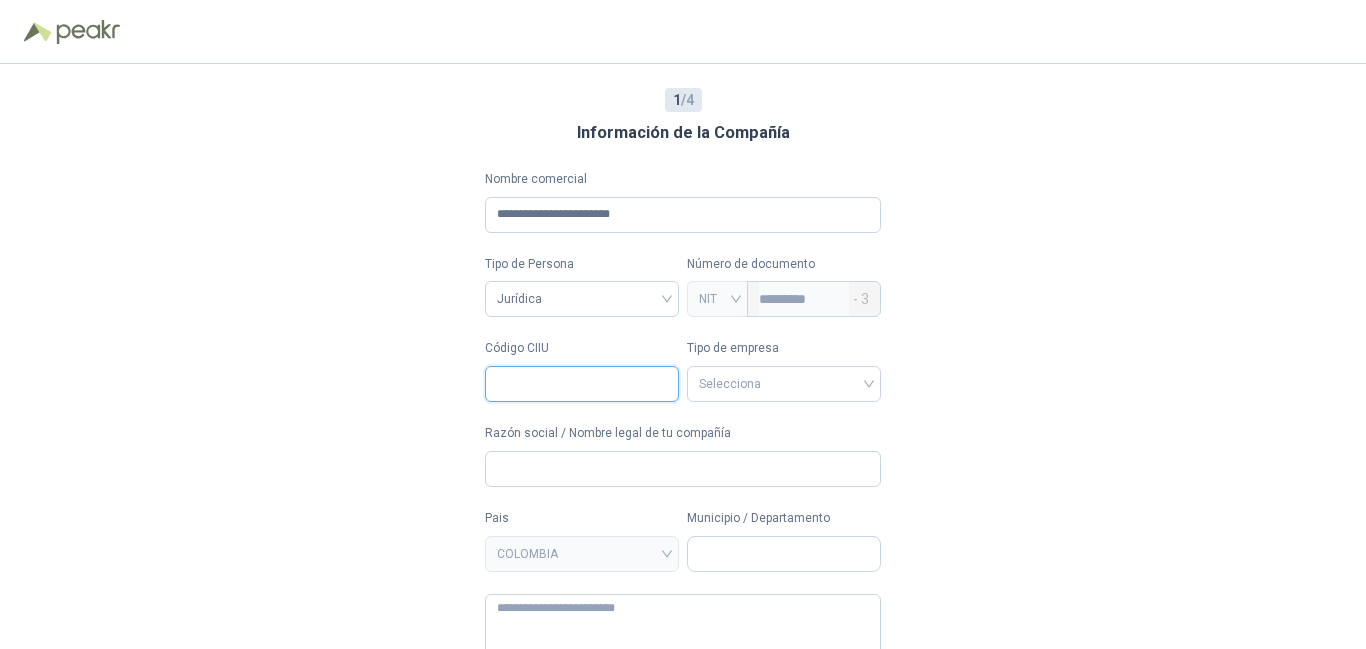 click on "Código CIIU" at bounding box center [582, 384] 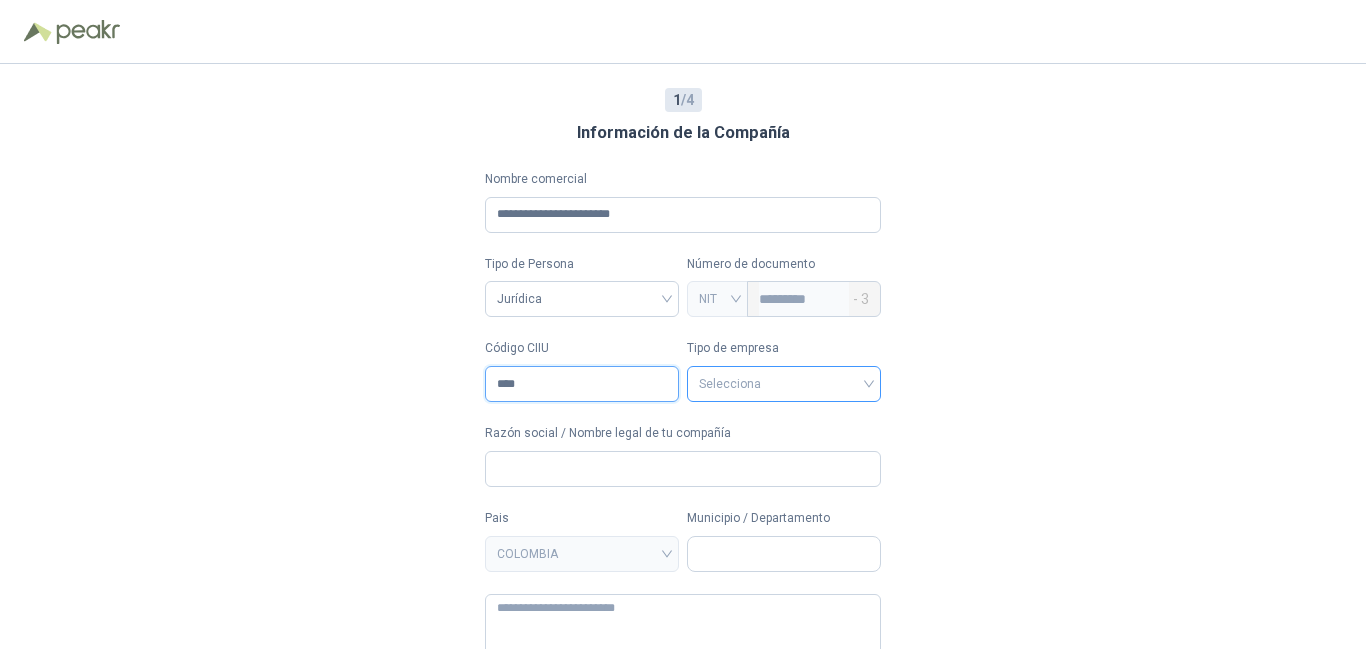 type on "****" 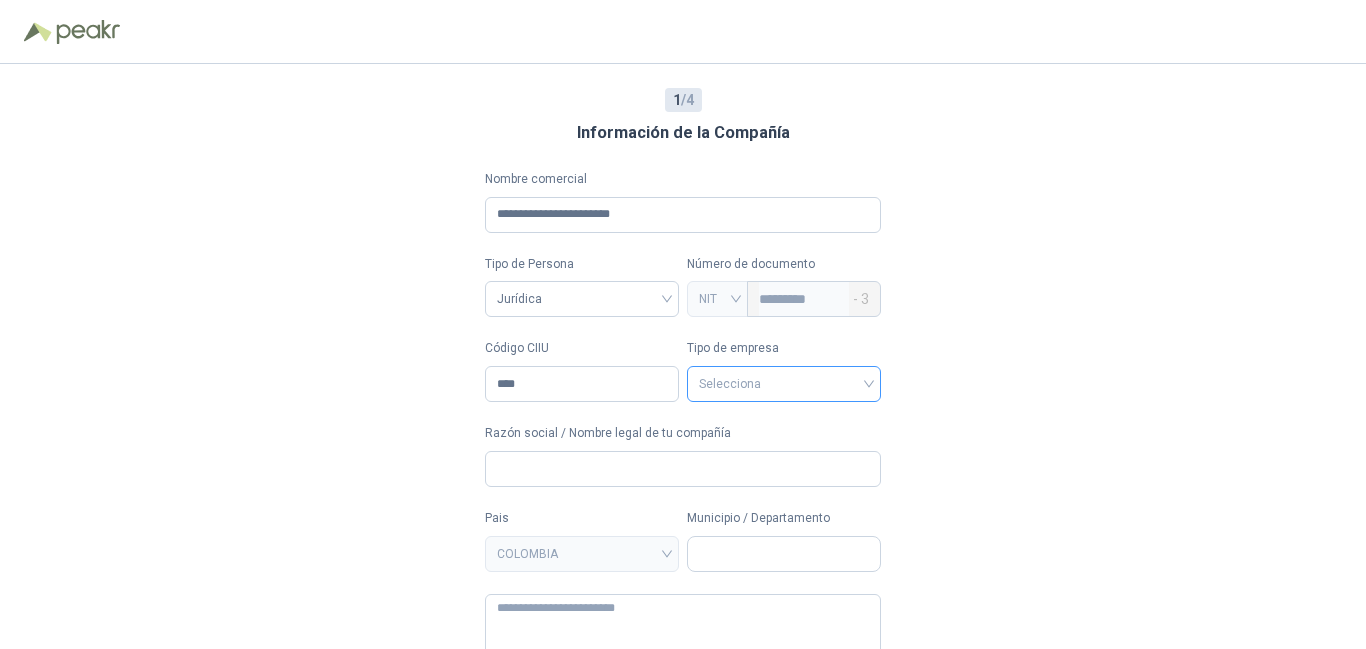 click at bounding box center [784, 382] 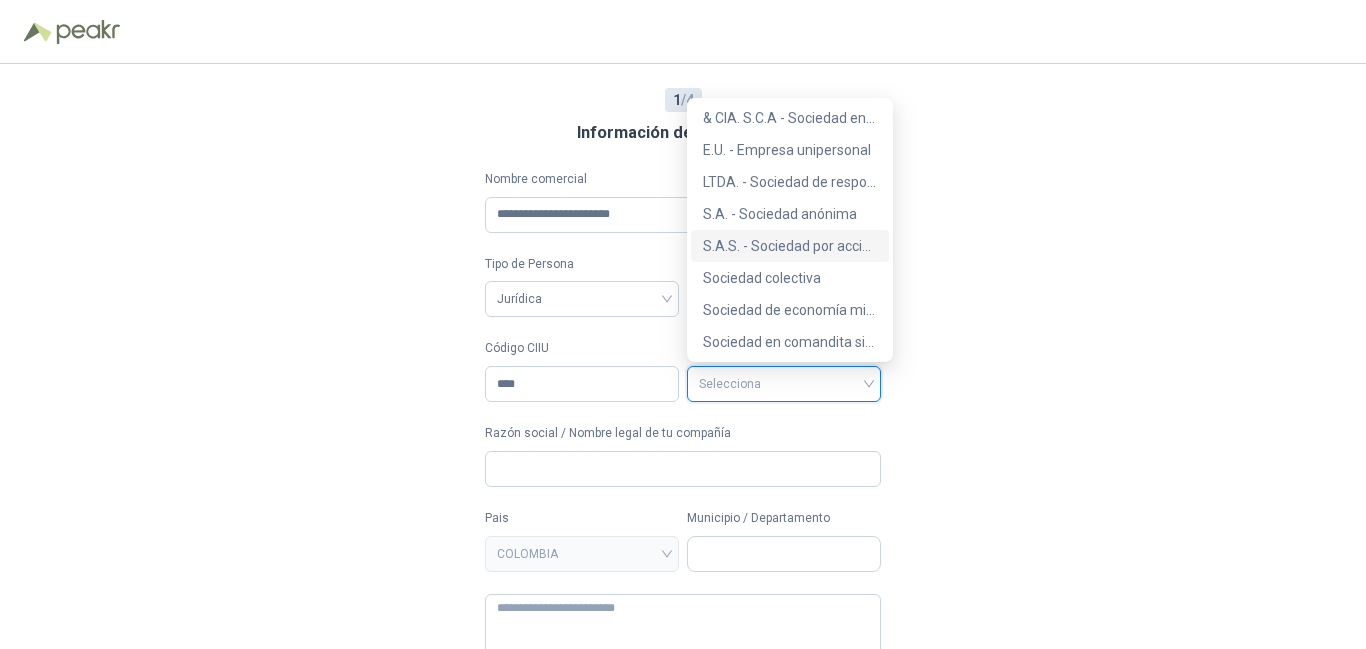 click on "S.A.S. - Sociedad por acciones simplificada" at bounding box center (790, 246) 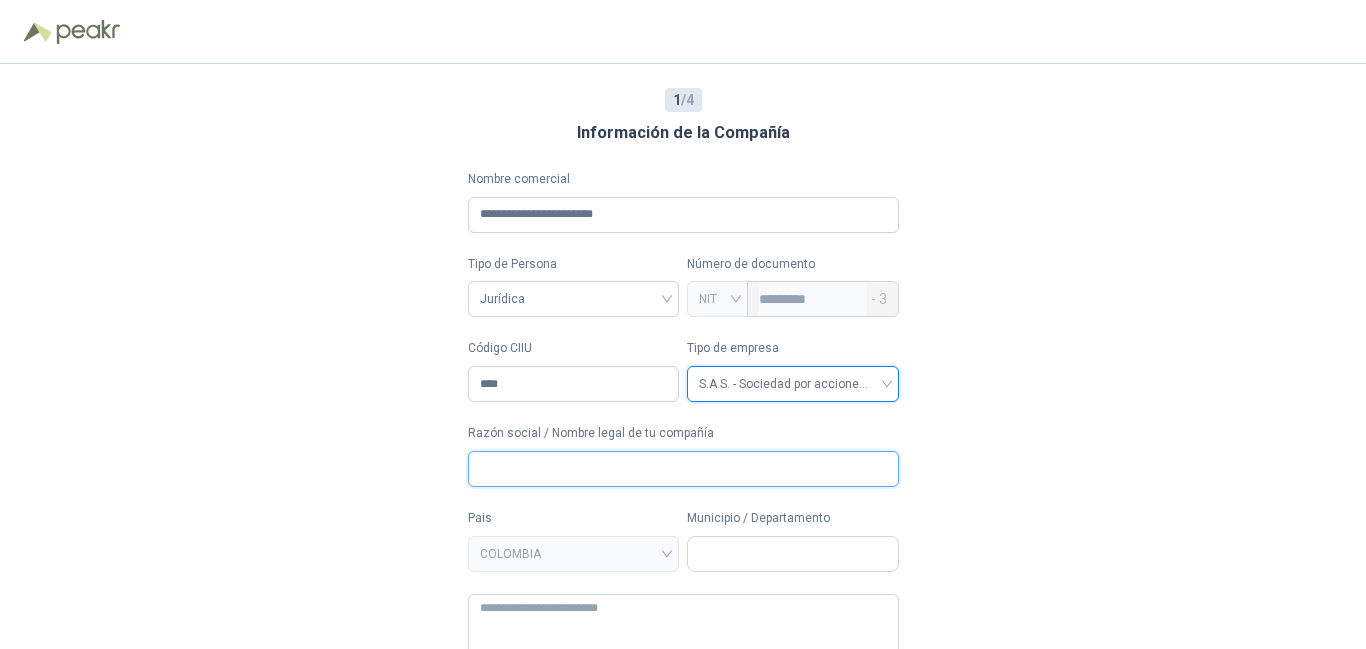 click on "Razón social / Nombre legal de tu compañía" at bounding box center [683, 469] 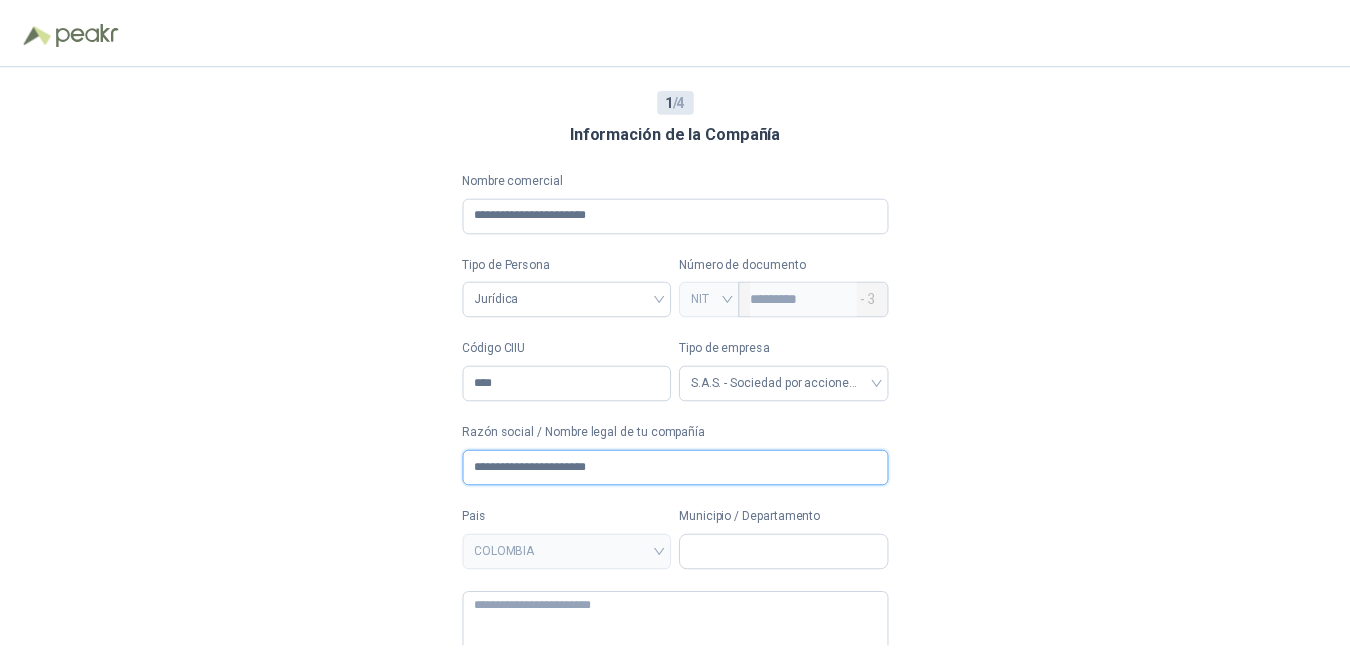 scroll, scrollTop: 70, scrollLeft: 0, axis: vertical 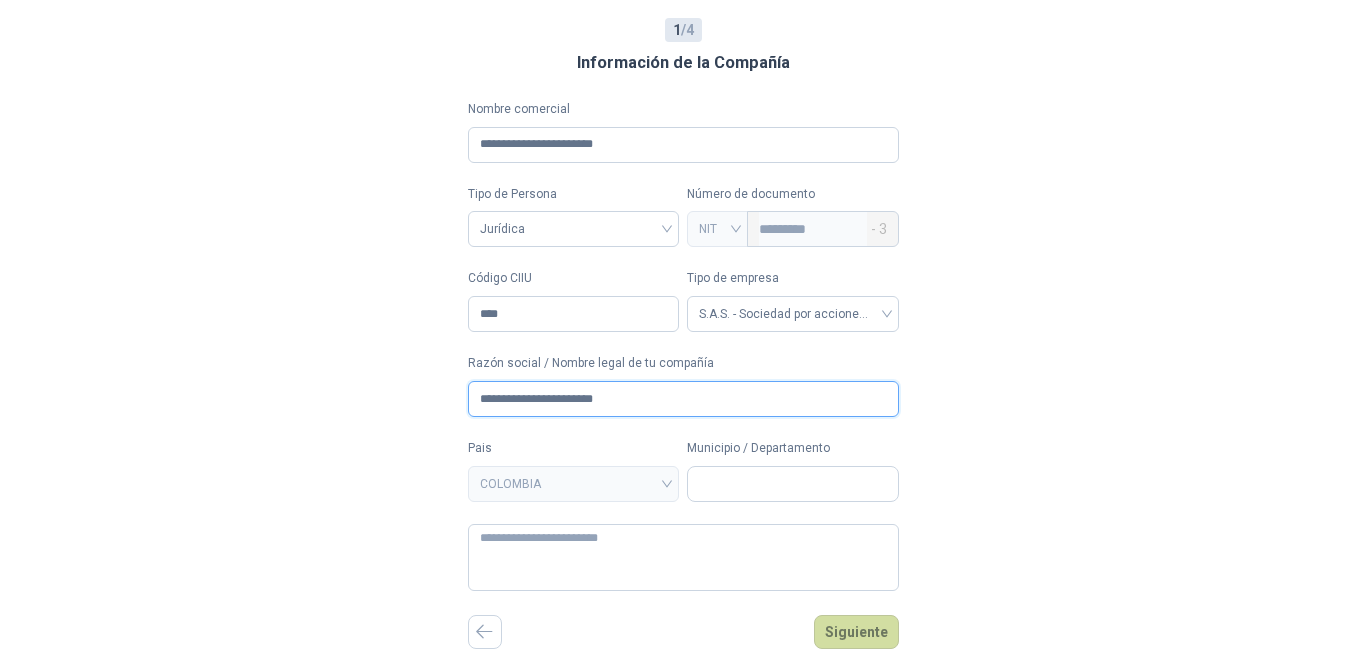 click on "COLOMBIA" at bounding box center (574, 484) 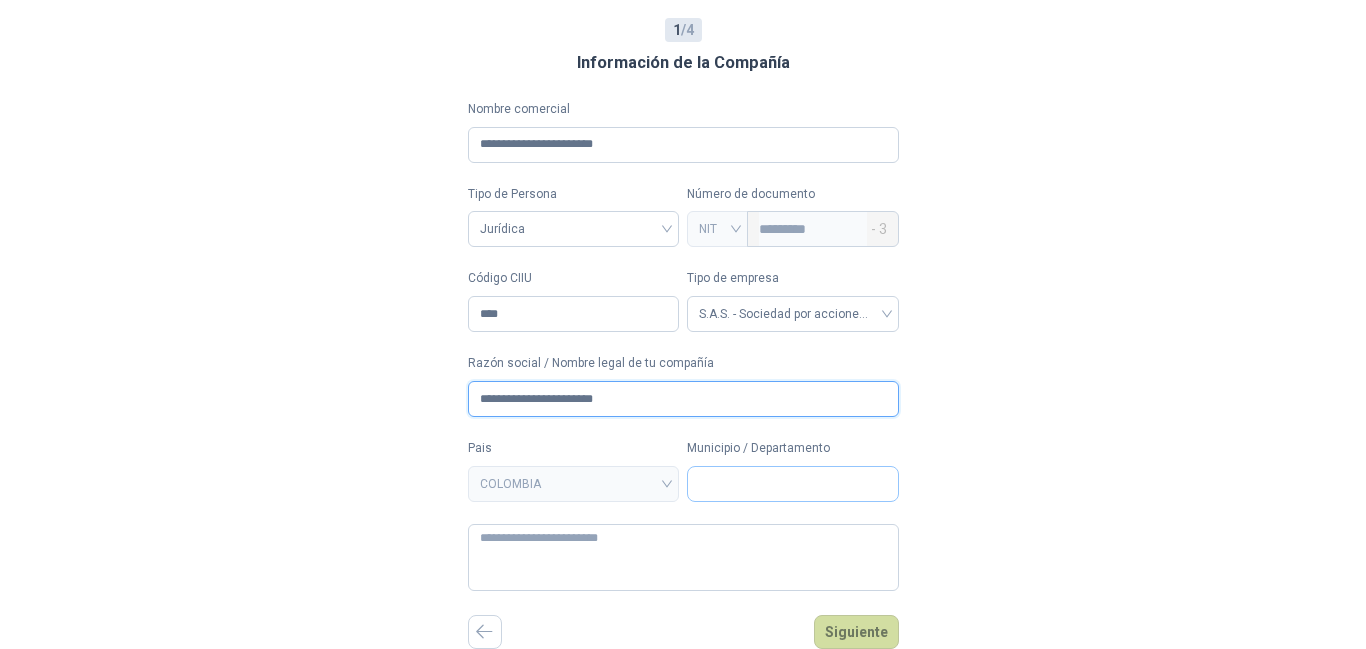 type on "**********" 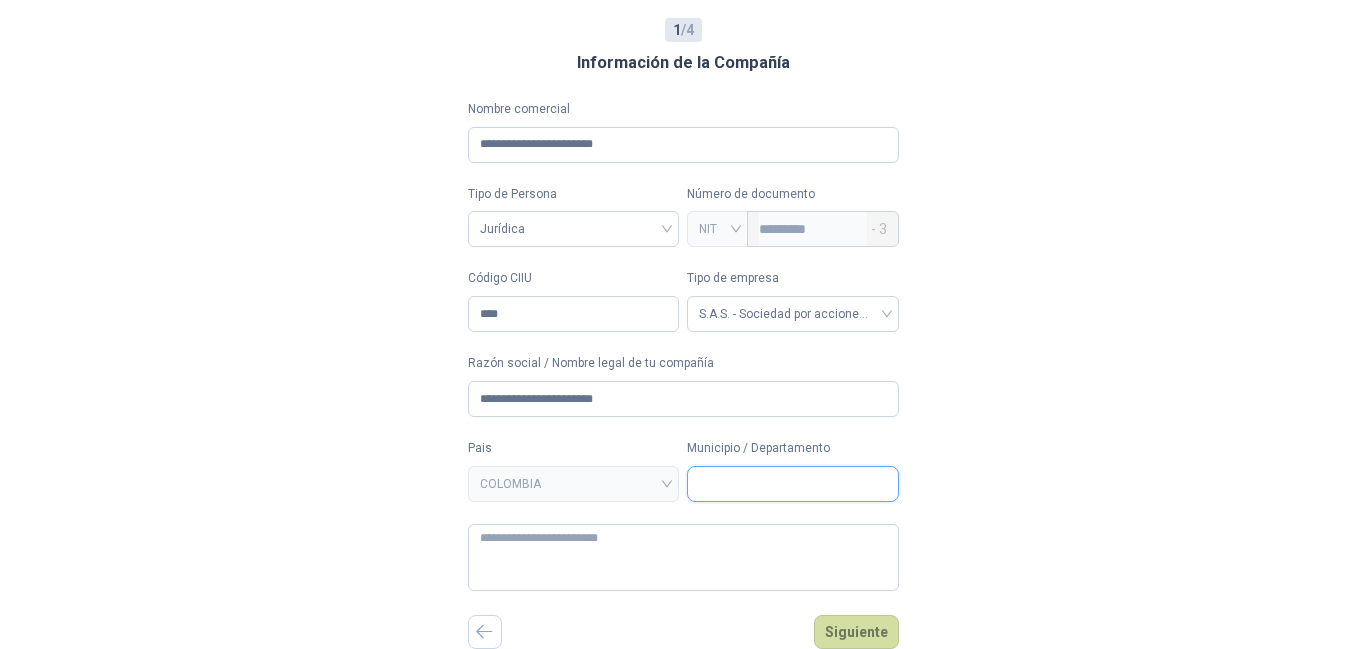 click on "Municipio / Departamento" at bounding box center [793, 484] 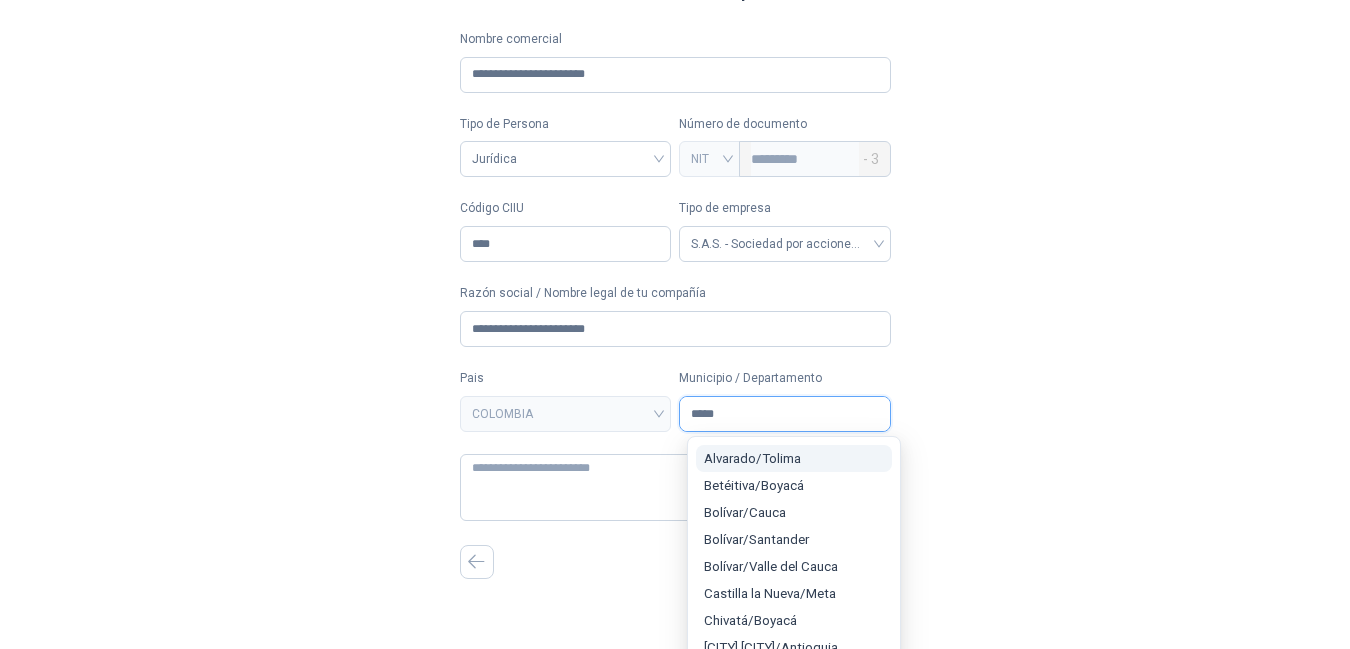 scroll, scrollTop: 0, scrollLeft: 0, axis: both 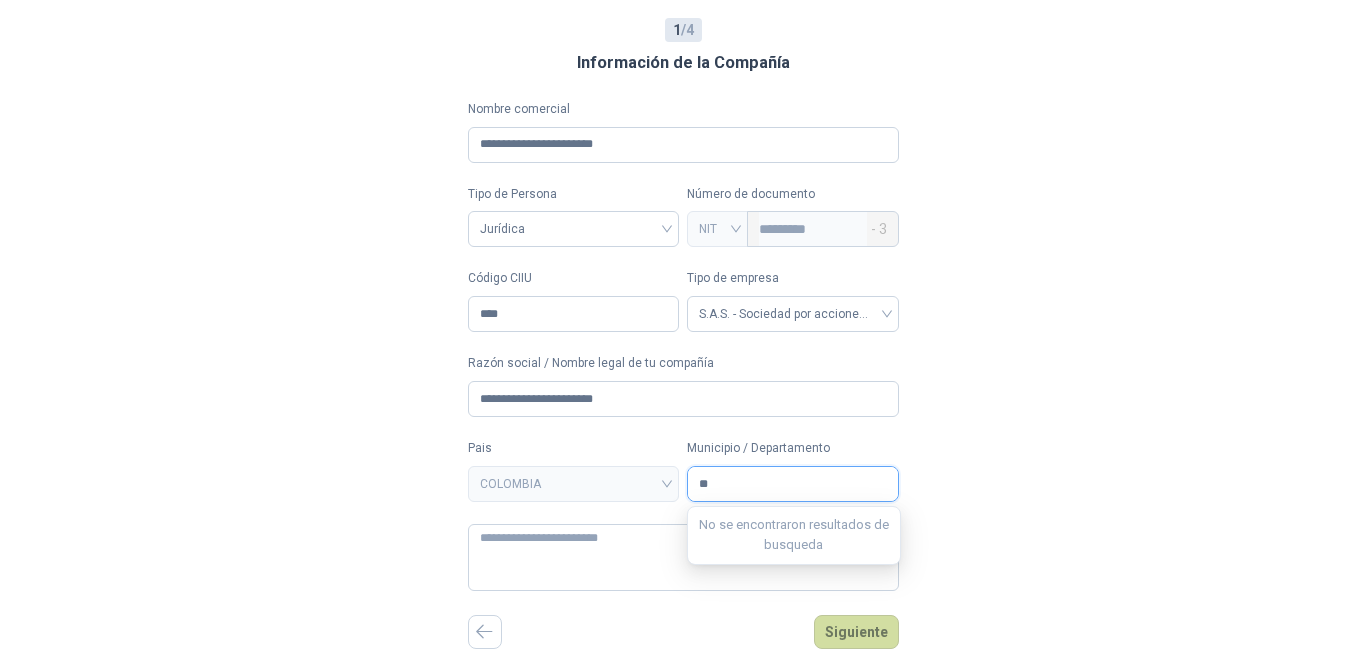 type on "*" 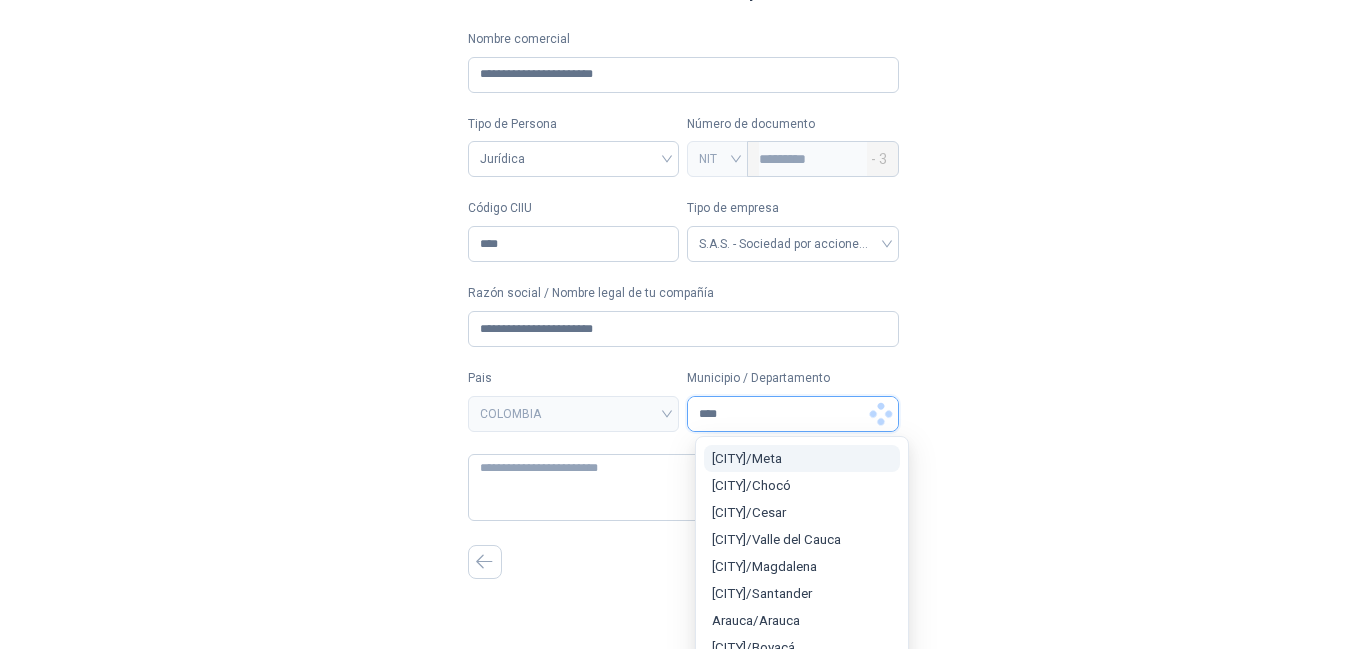 scroll, scrollTop: 0, scrollLeft: 0, axis: both 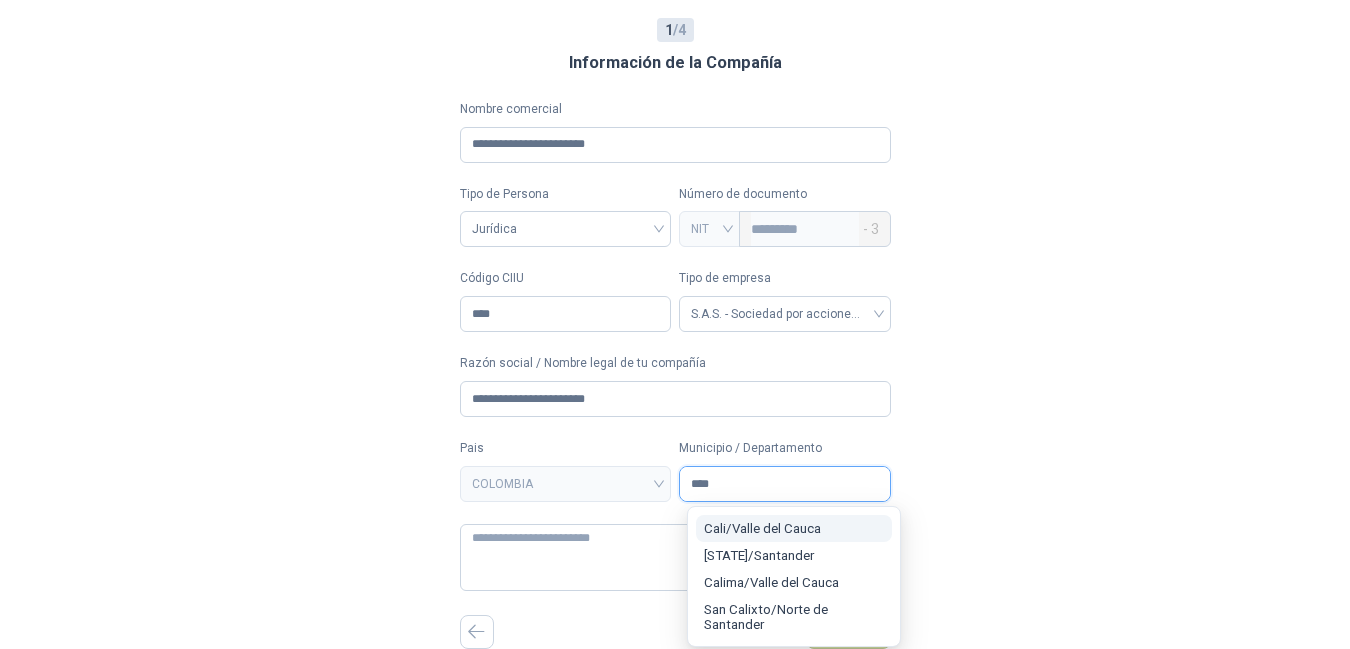 type on "****" 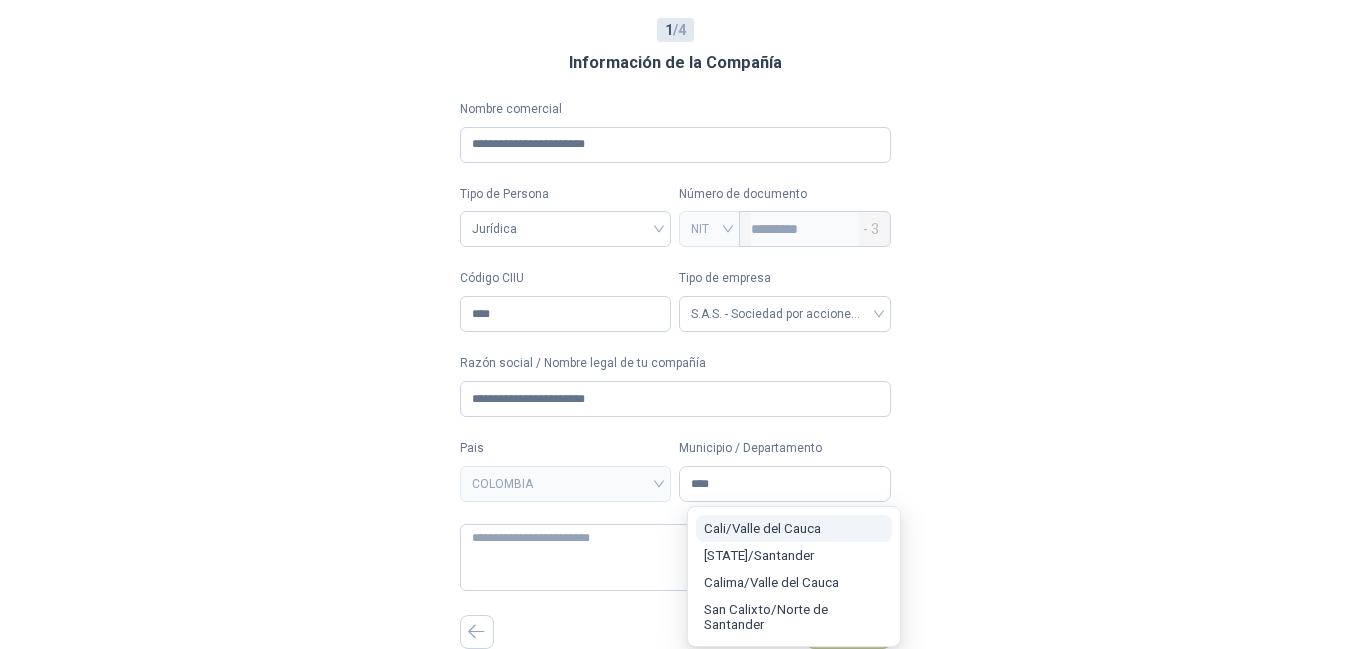 click on "[CITY]  /  [STATE]" at bounding box center (762, 528) 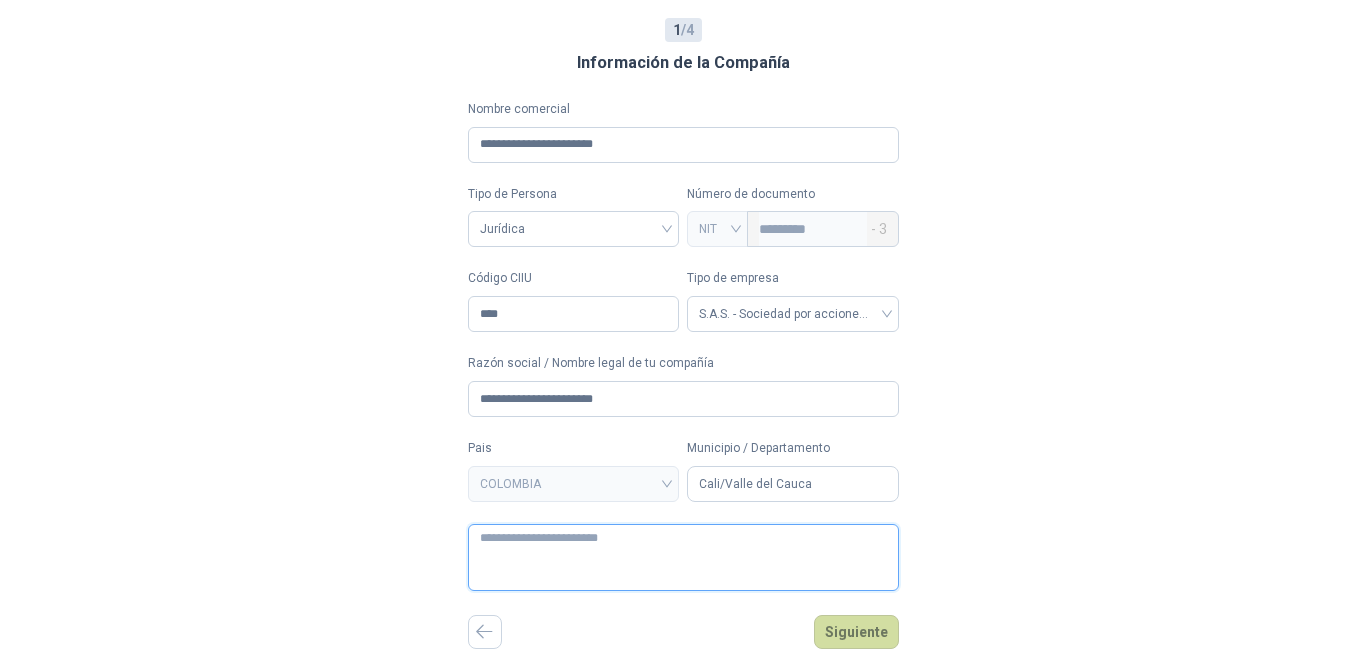 click at bounding box center (683, 557) 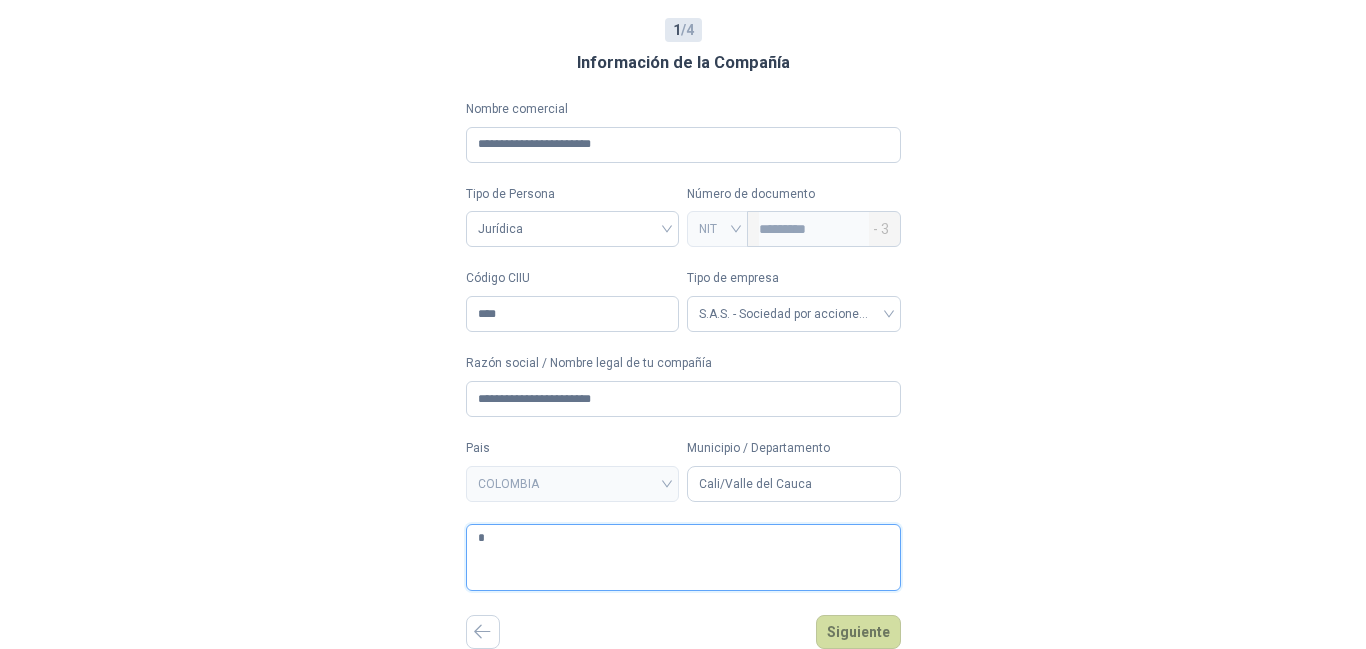 type 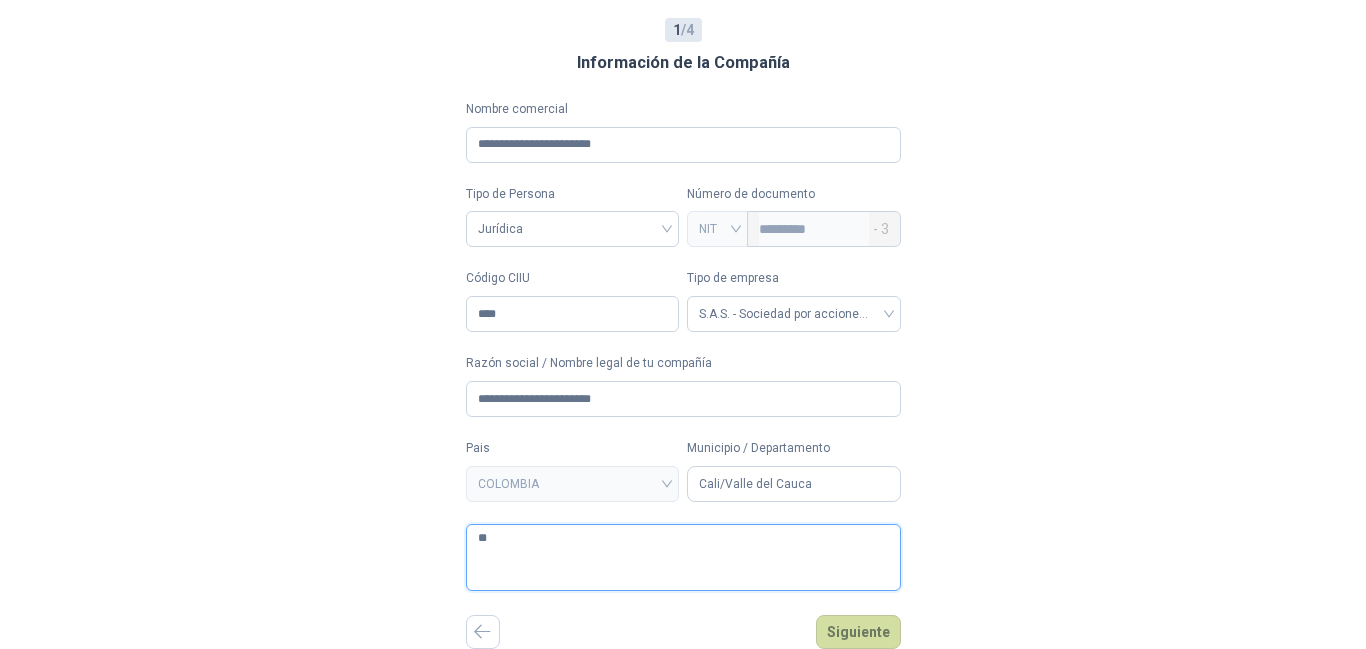 type 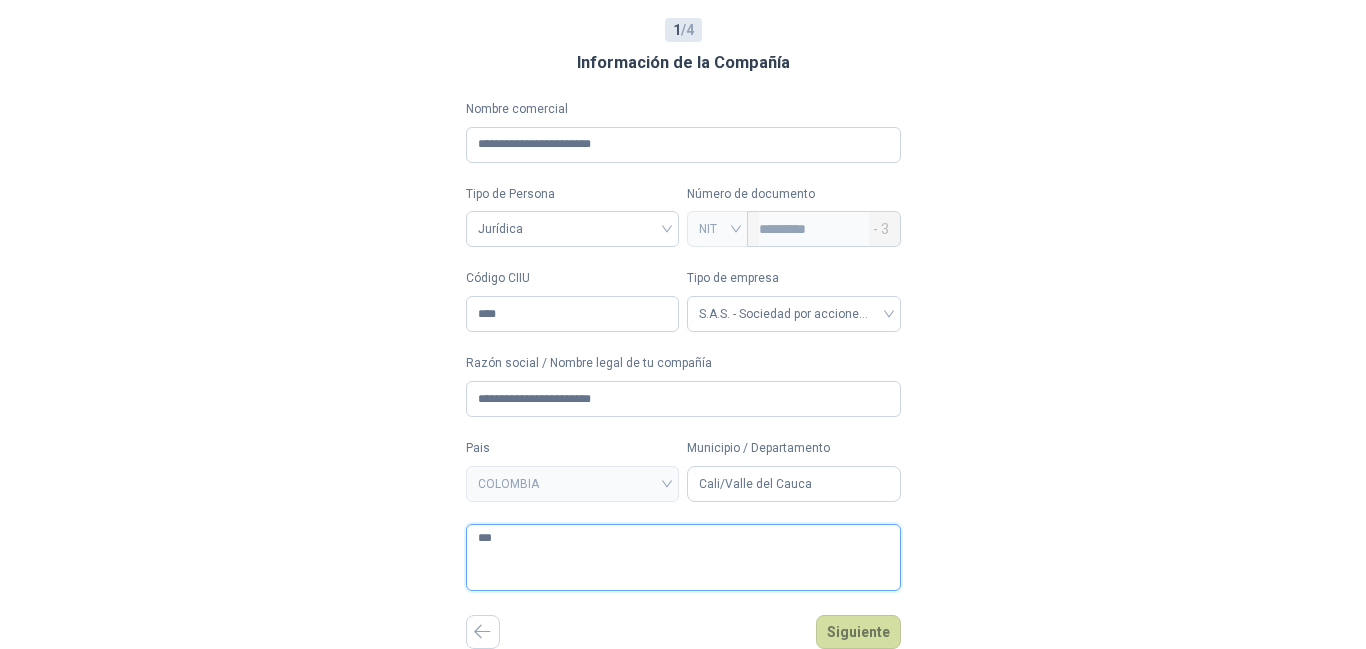 type 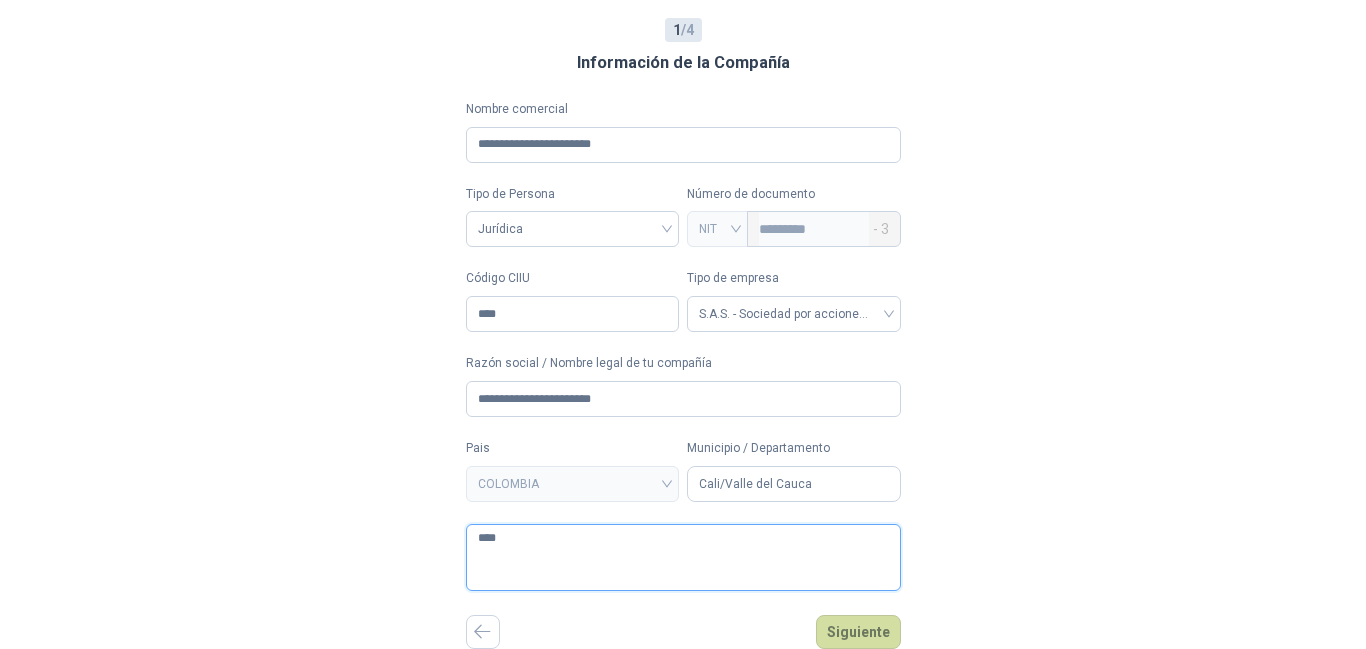 type 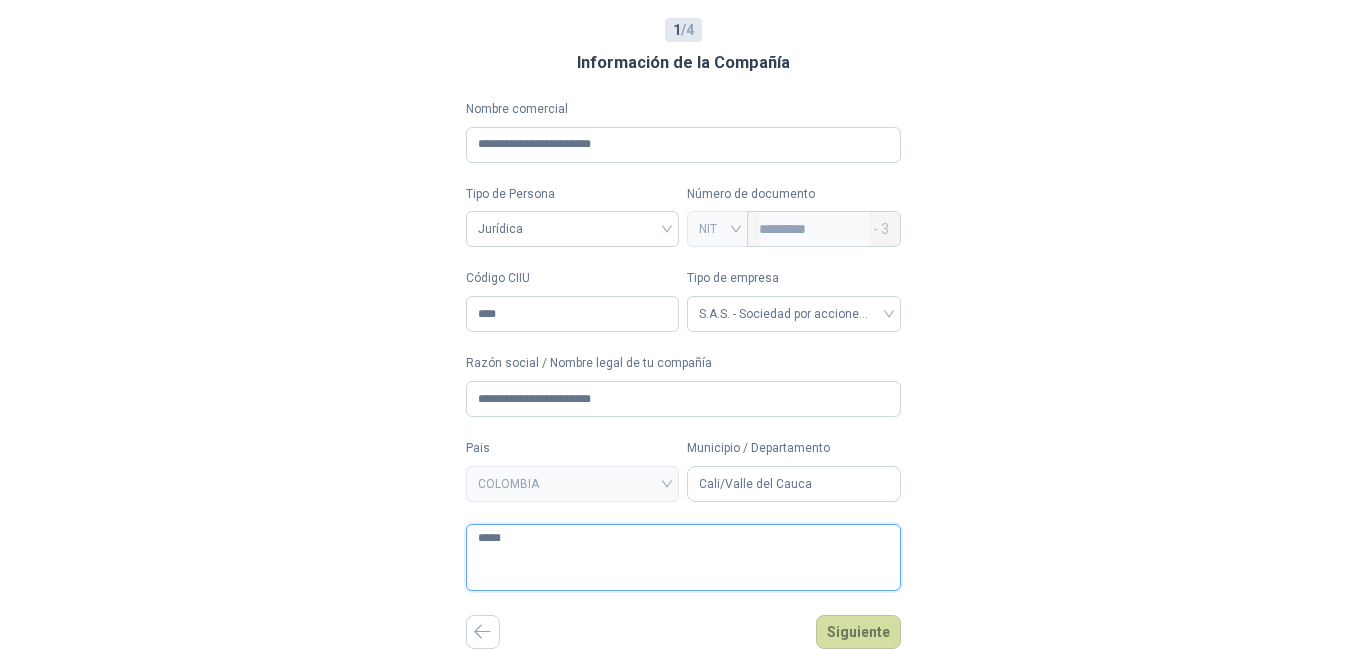 type 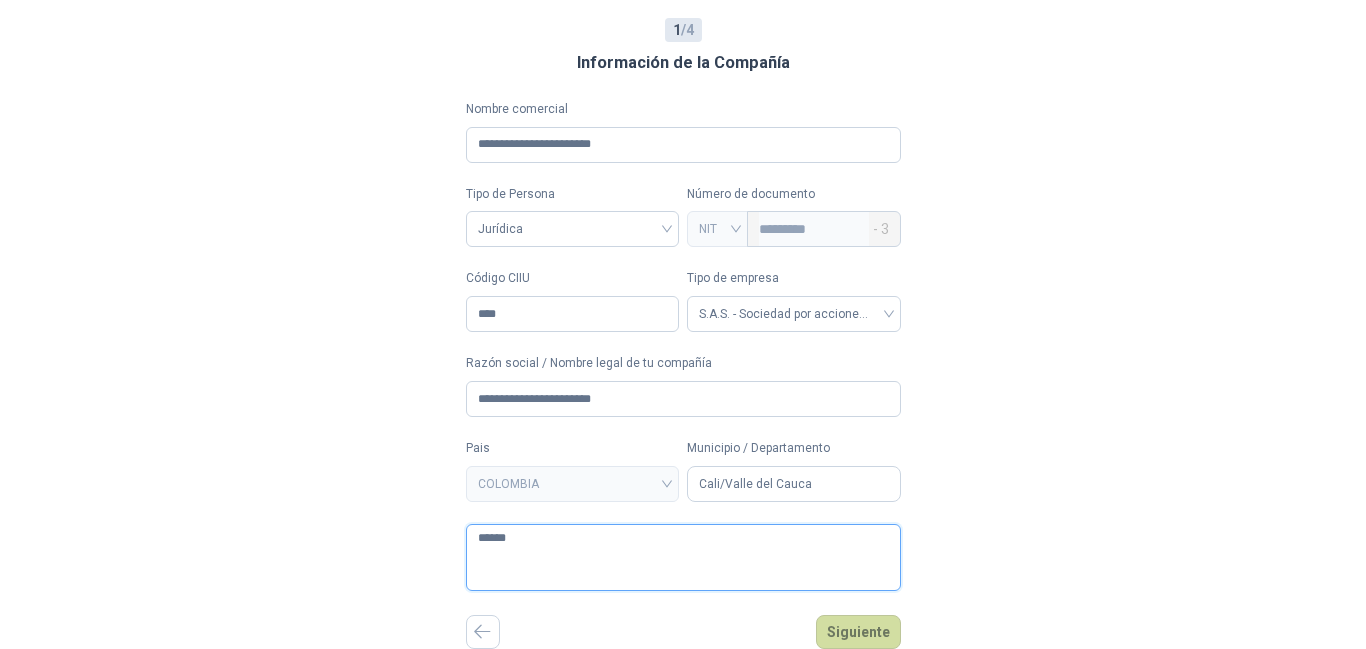 type 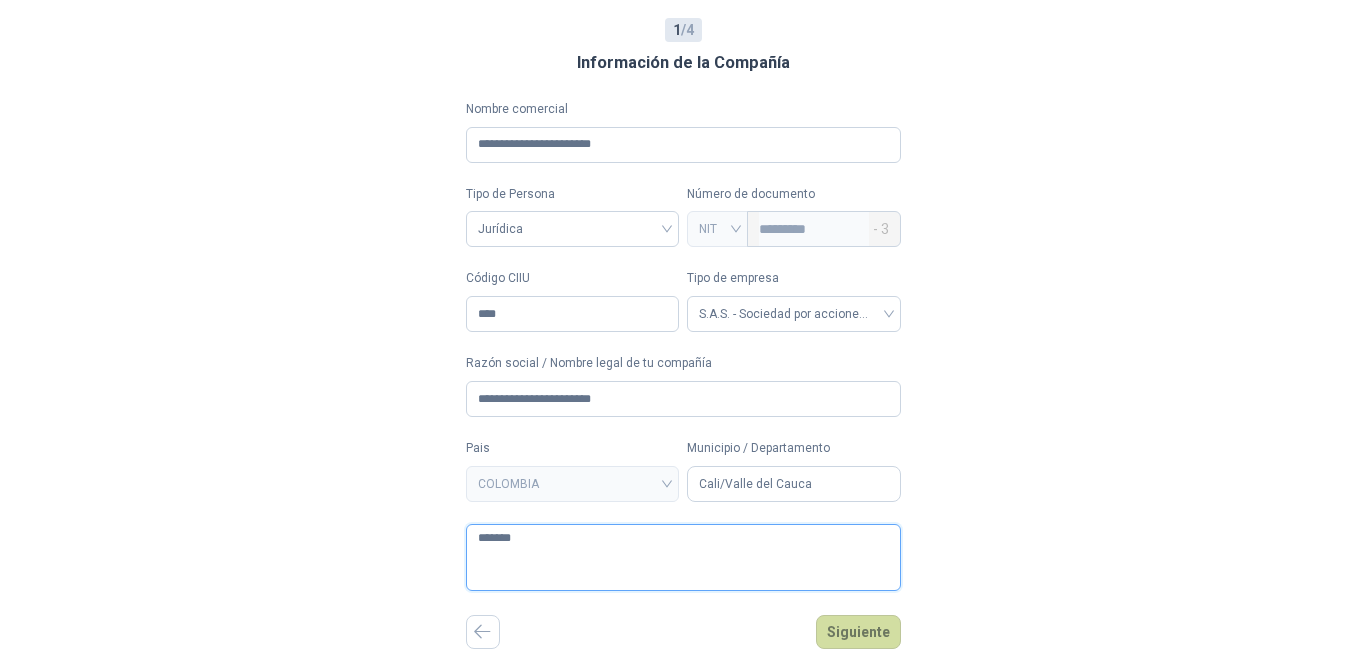 type 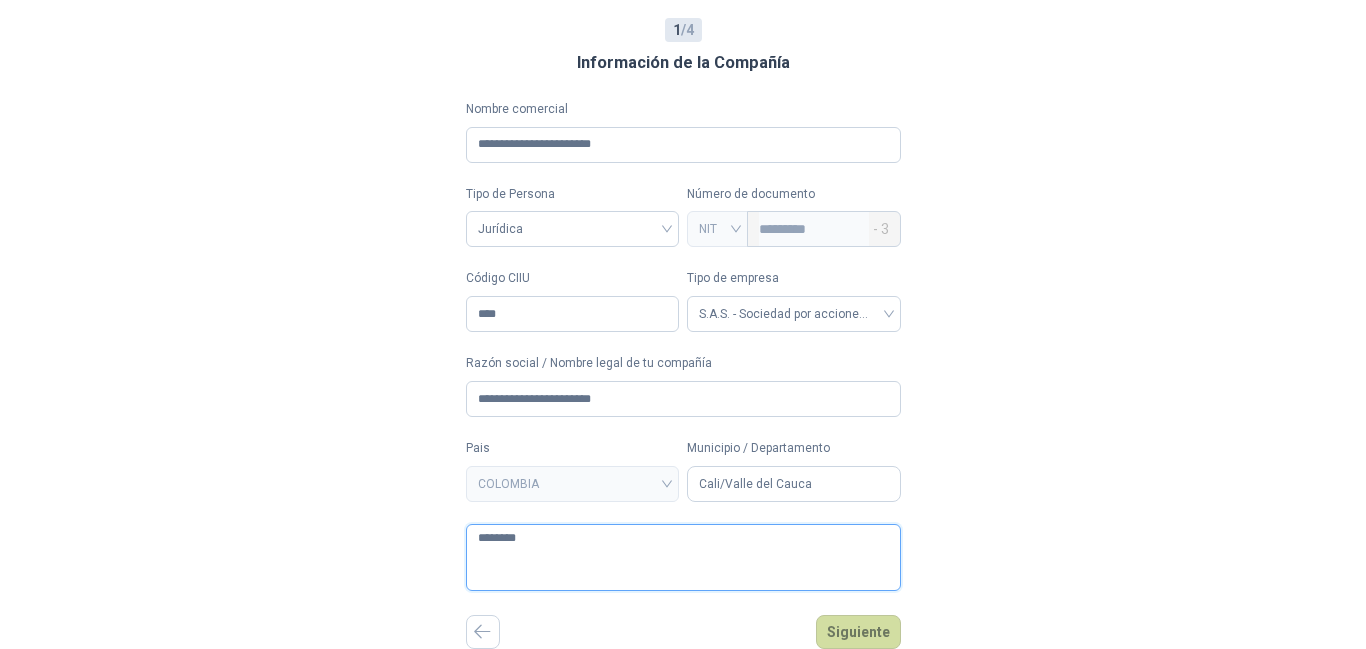 type 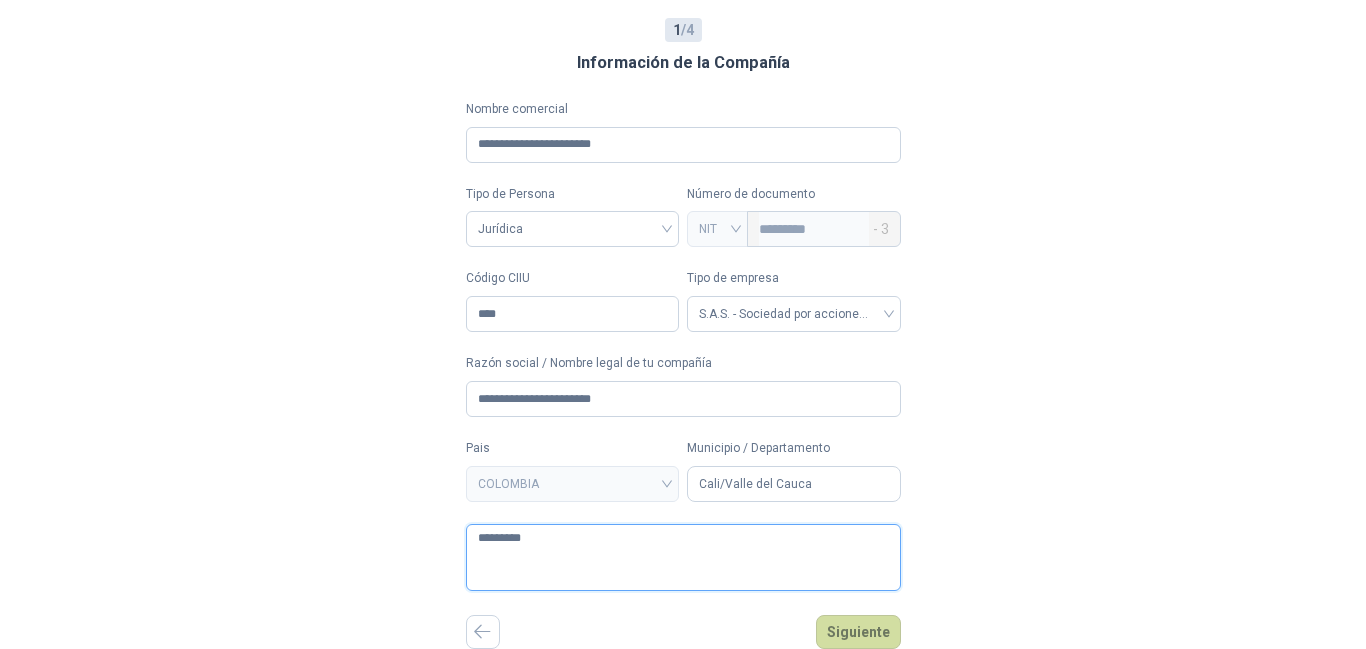 type 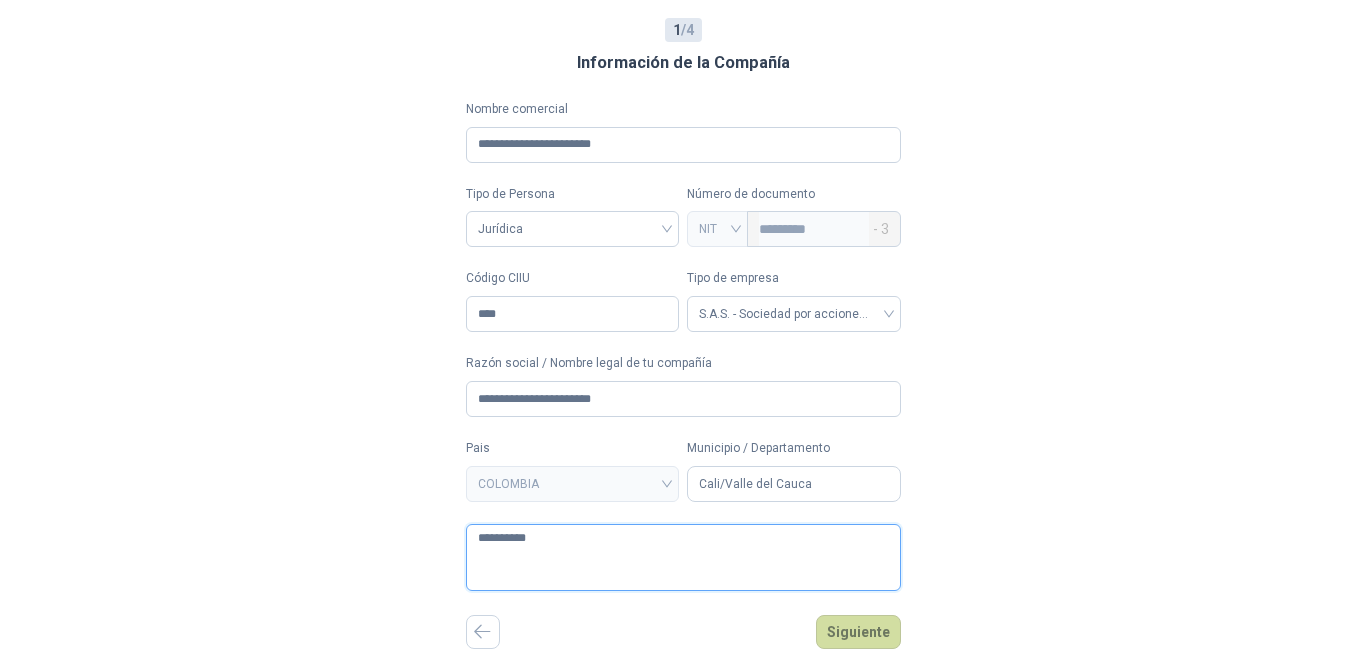 type on "**********" 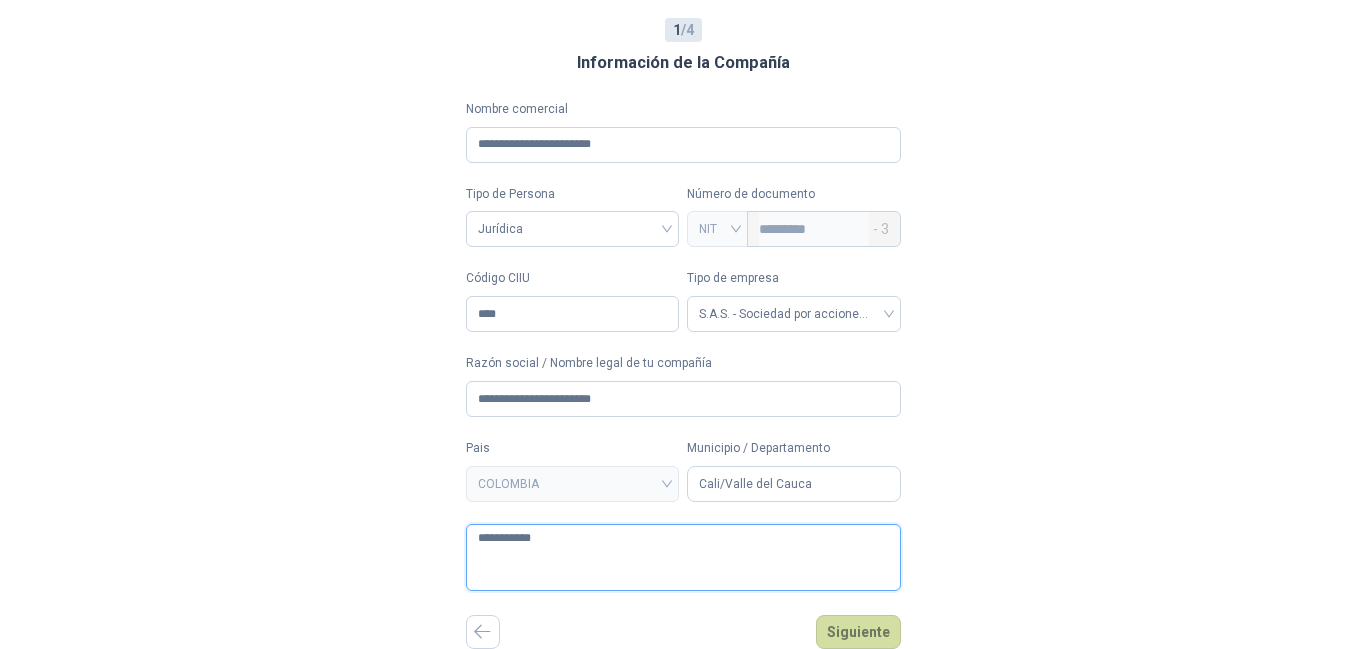 type 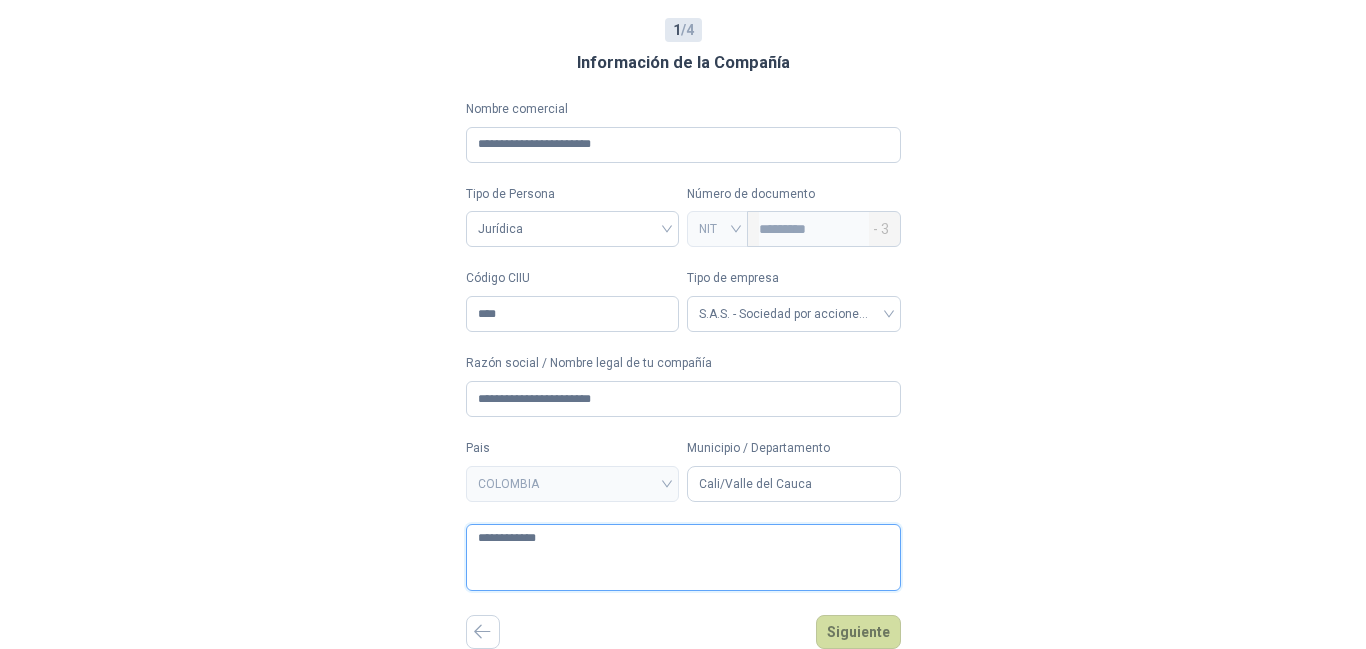 type 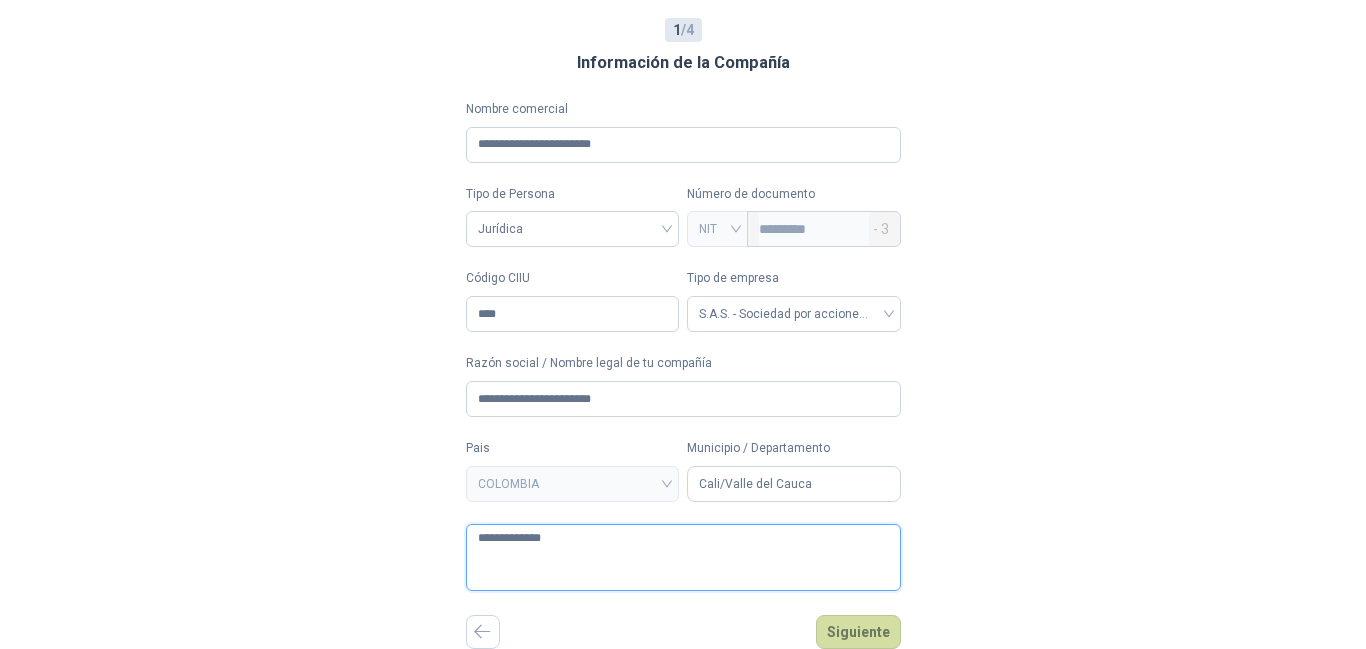type 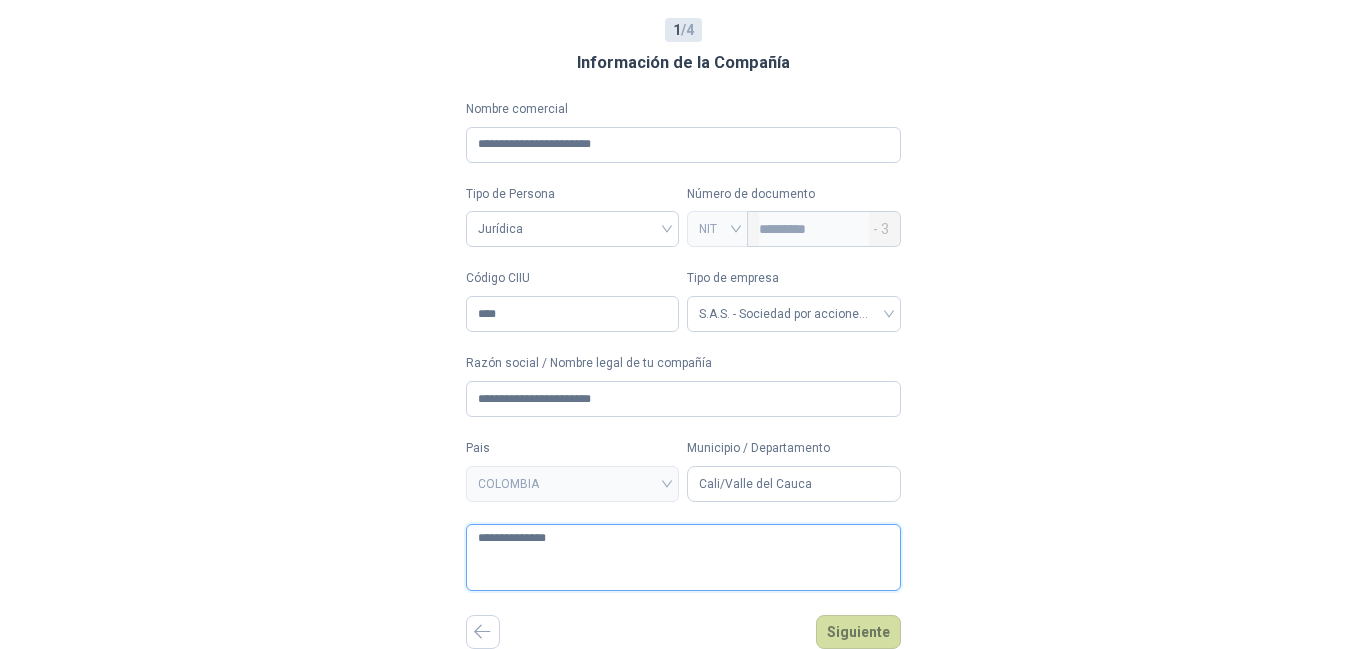 type 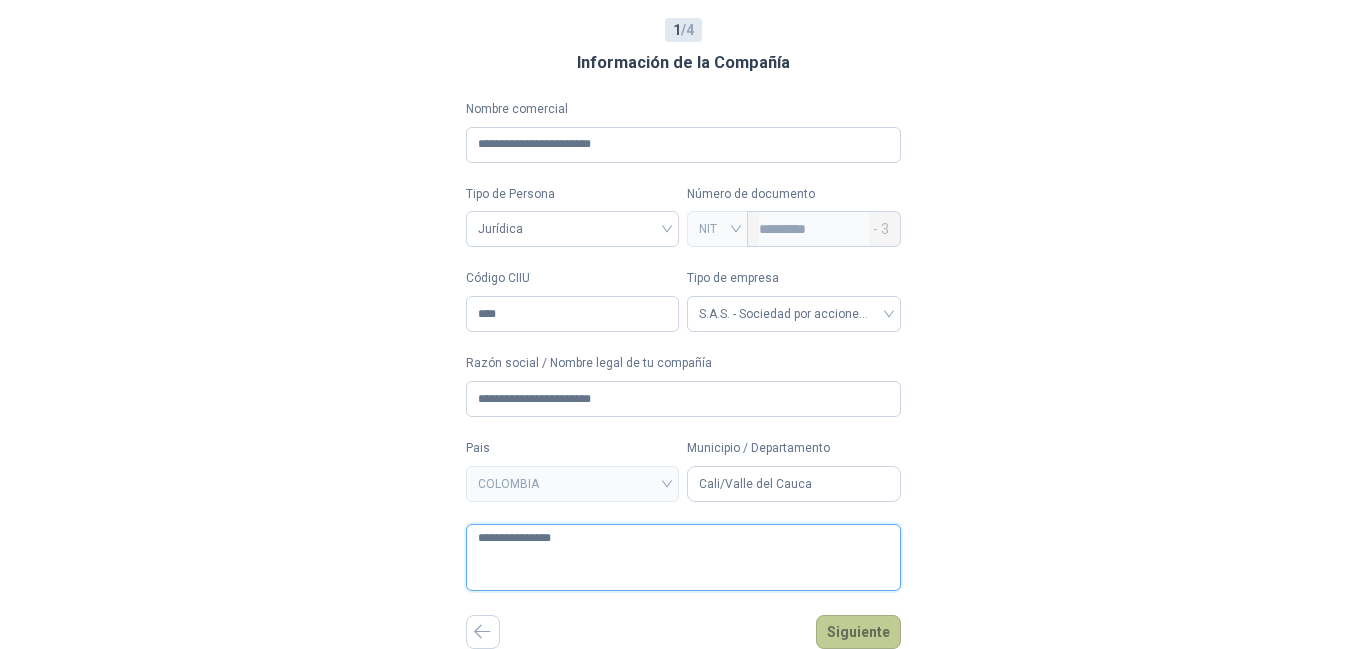 type on "**********" 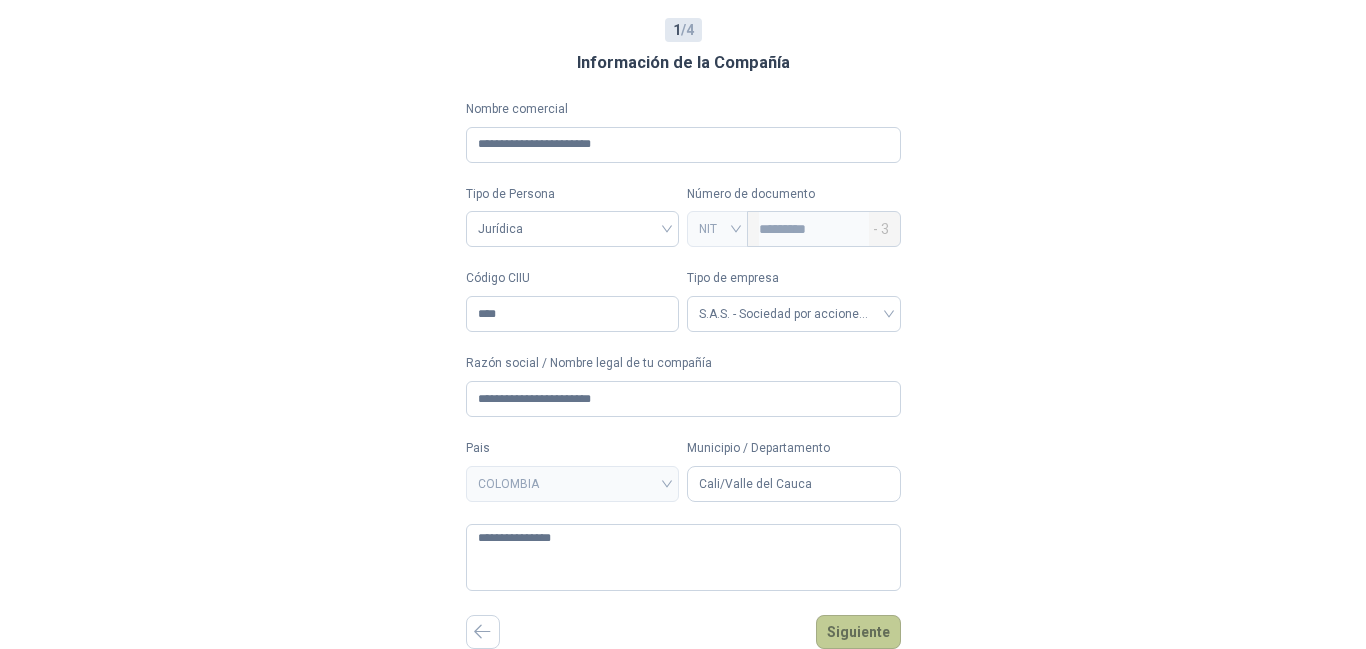 click on "Siguiente" at bounding box center (858, 632) 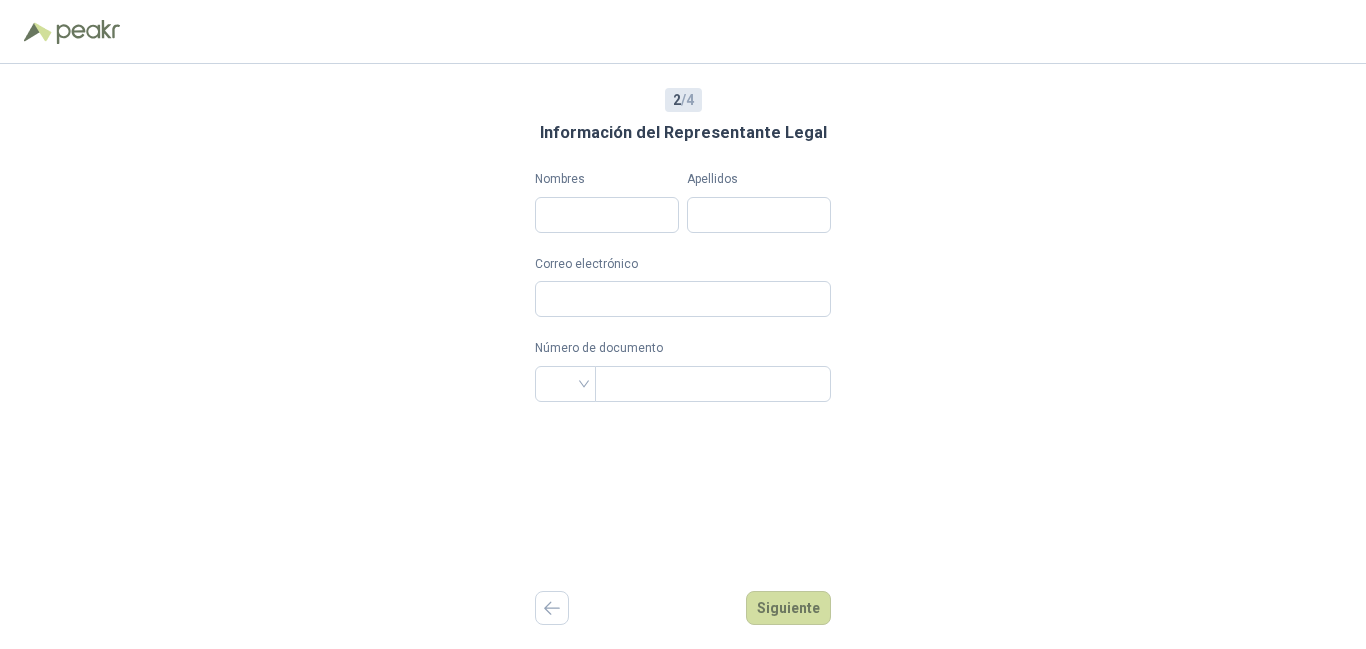 scroll, scrollTop: 0, scrollLeft: 0, axis: both 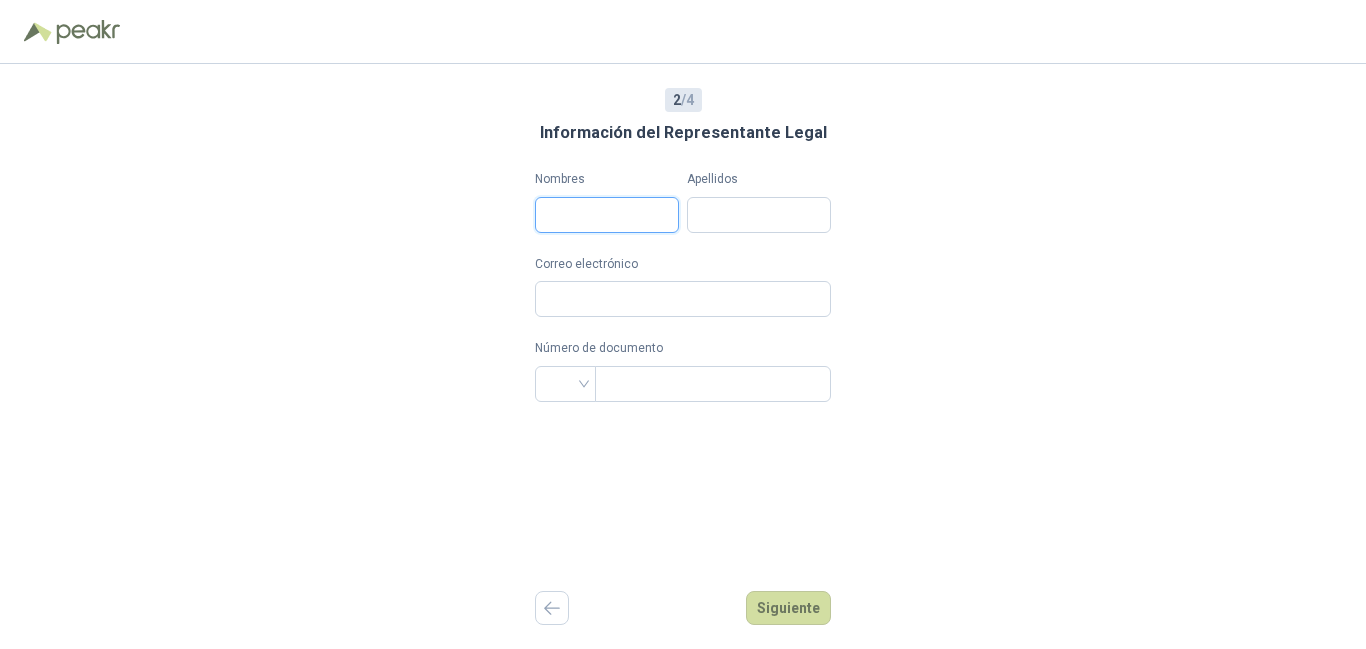 click on "Nombres" at bounding box center (607, 215) 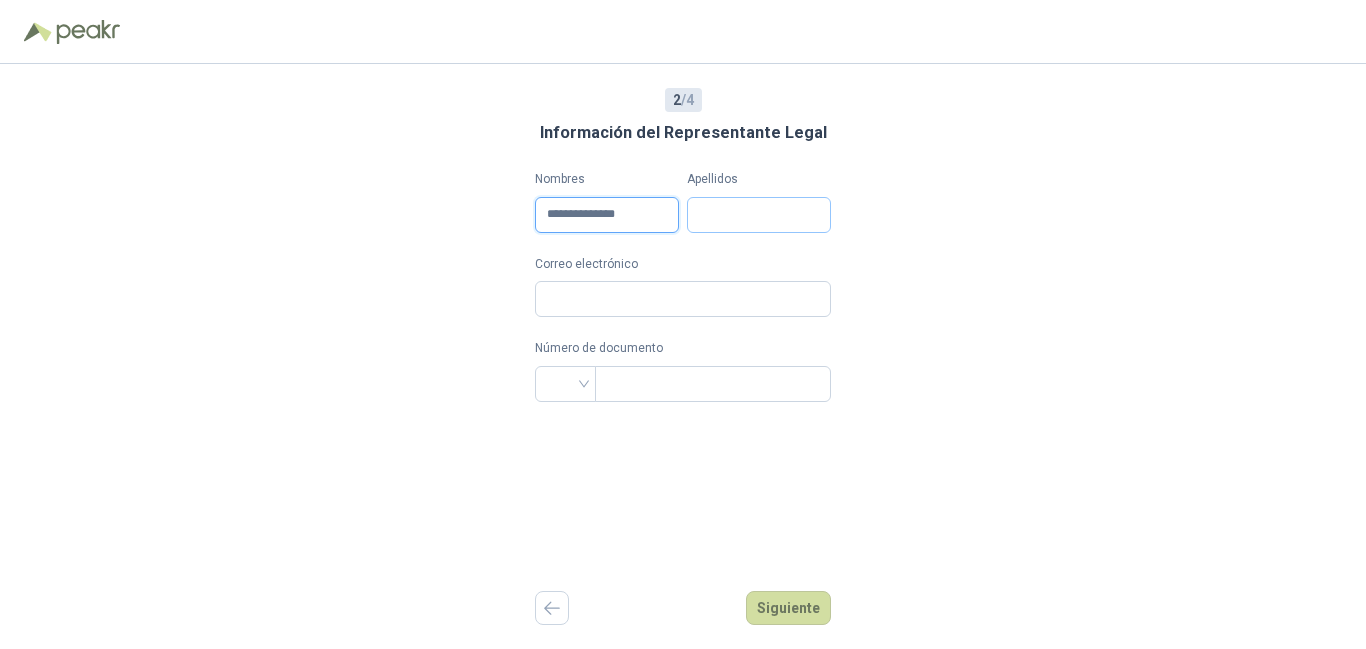 type on "**********" 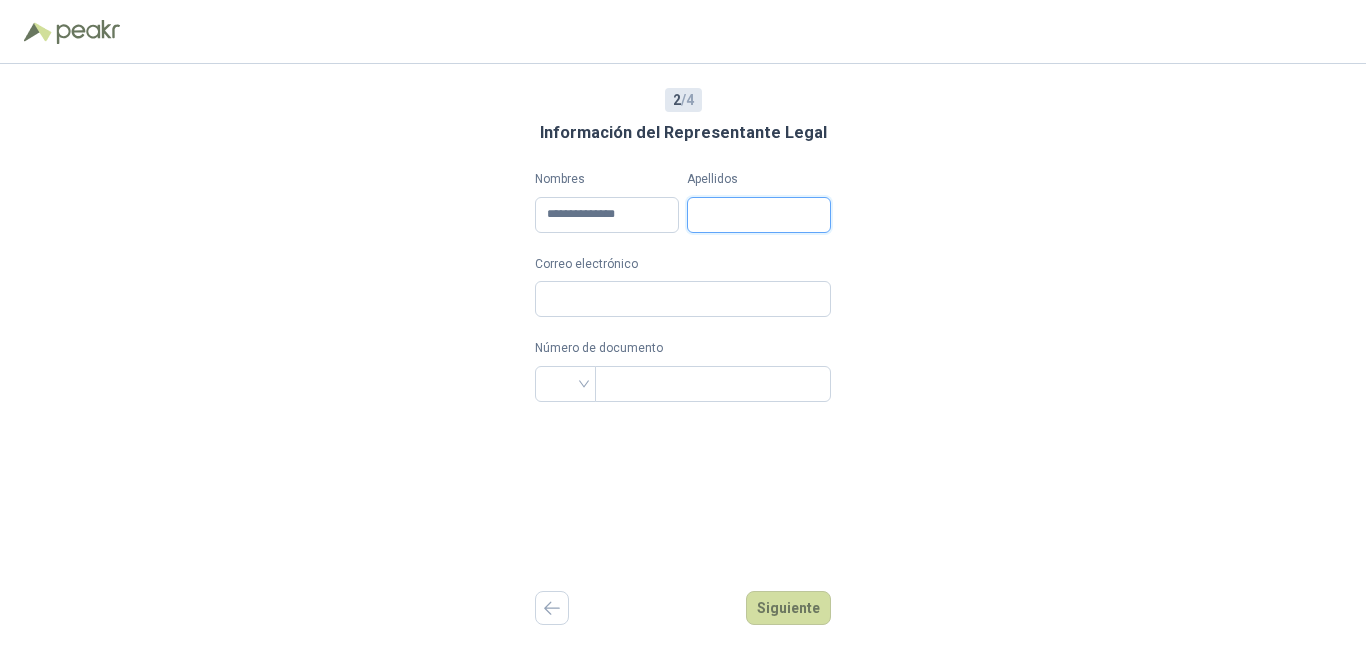 click on "Apellidos" at bounding box center [759, 215] 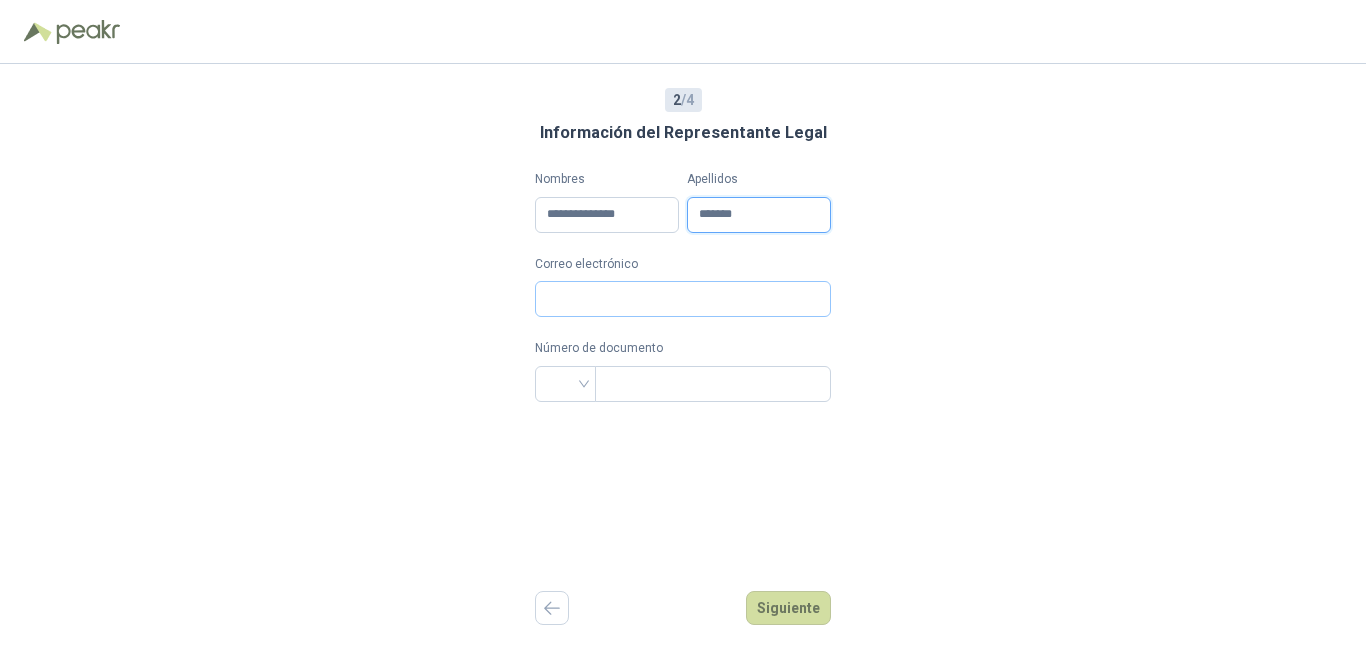 type on "*******" 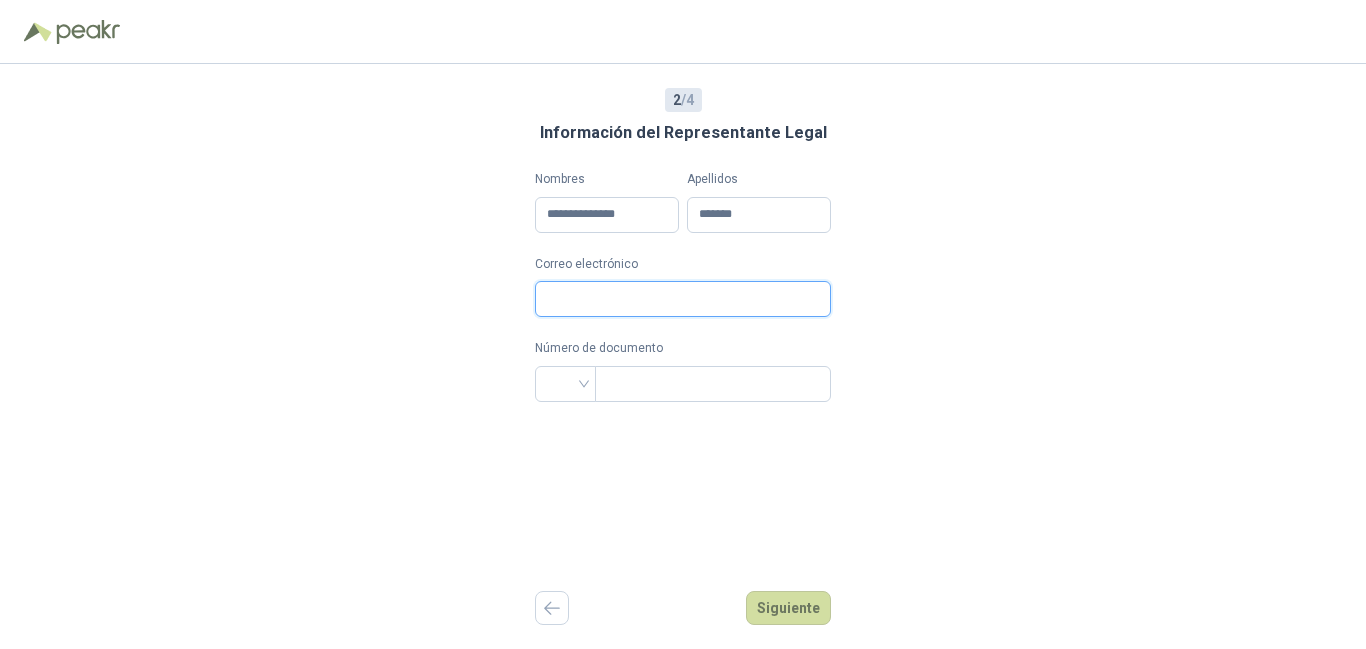 click on "Correo electrónico" at bounding box center [683, 299] 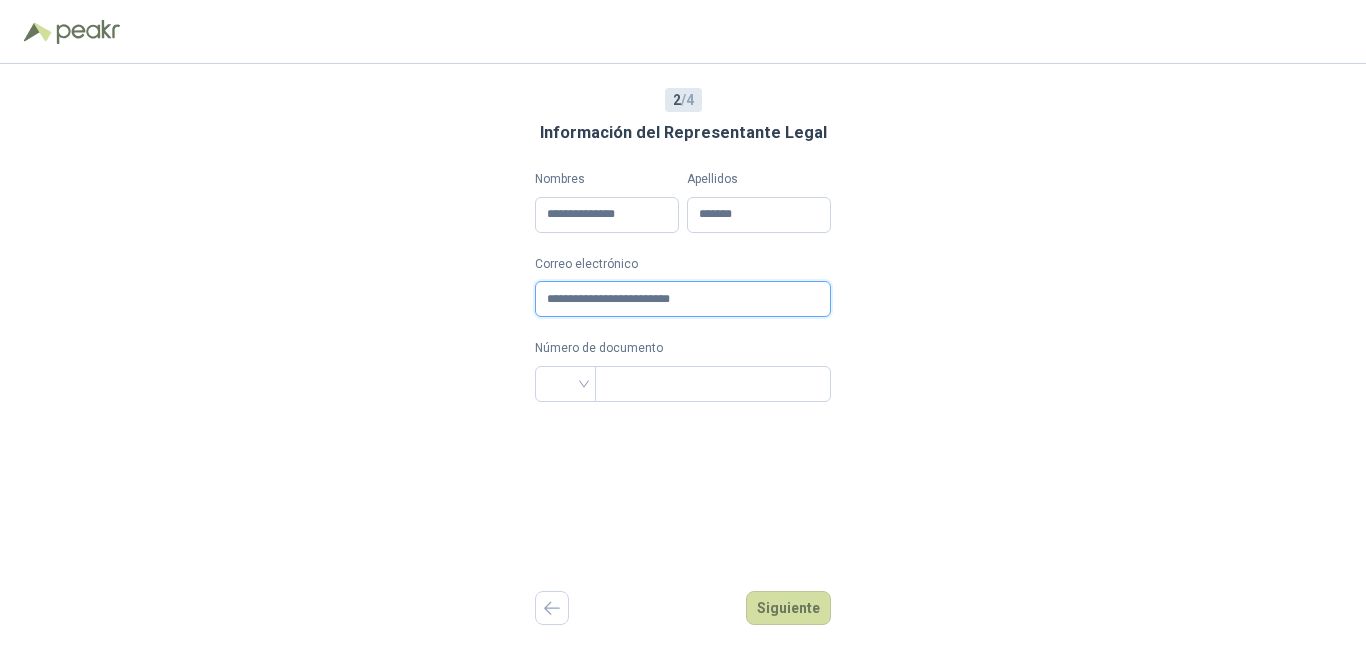 type on "**********" 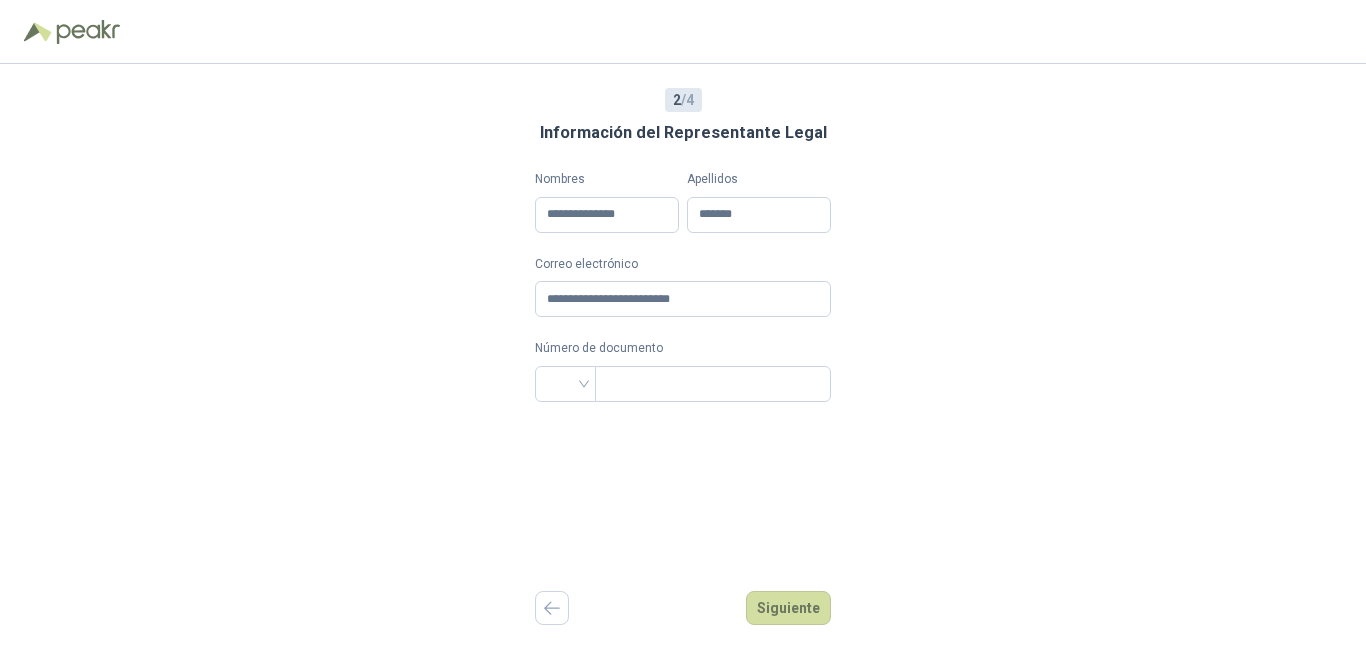 click on "**********" at bounding box center [683, 356] 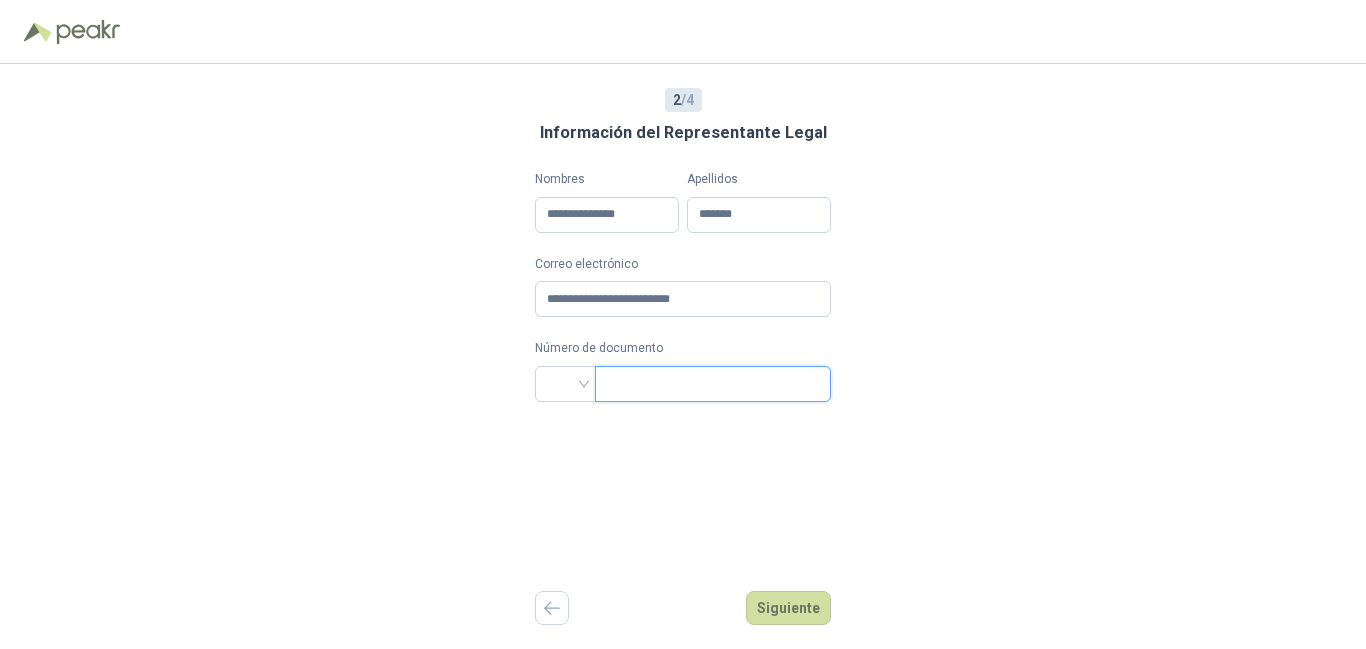click at bounding box center (711, 384) 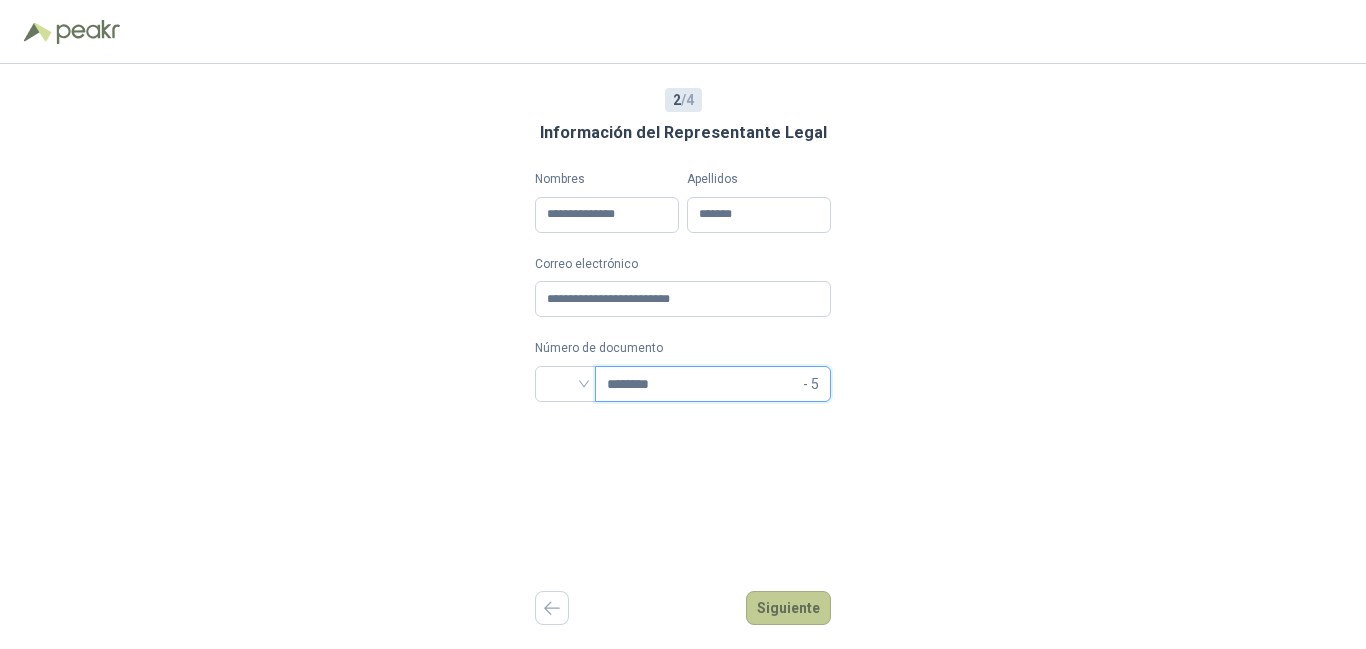 type on "********" 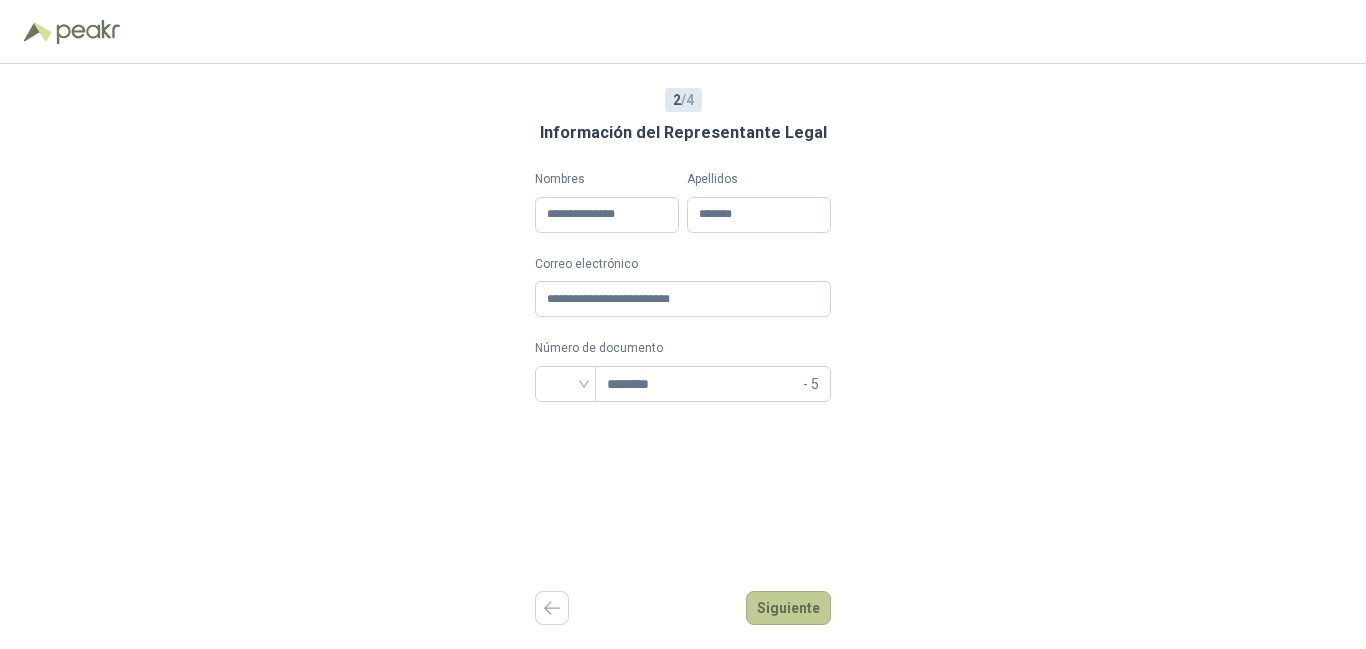 click on "Siguiente" at bounding box center [788, 608] 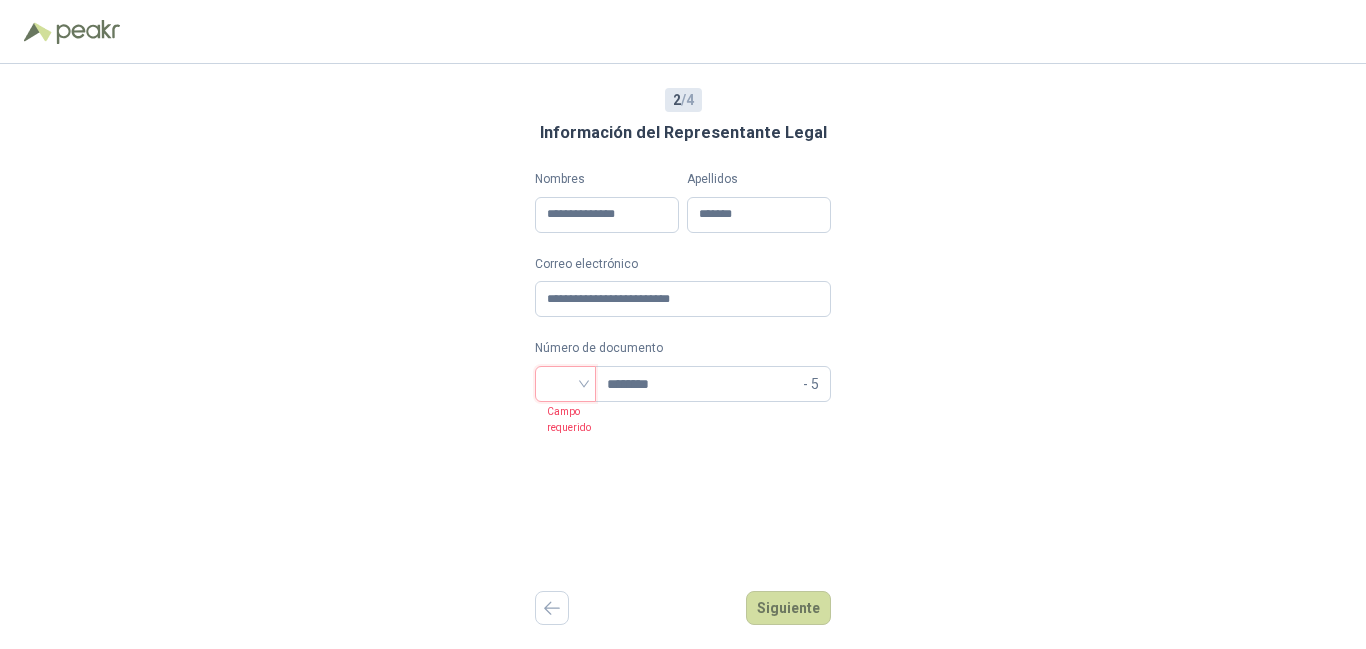 click at bounding box center (565, 384) 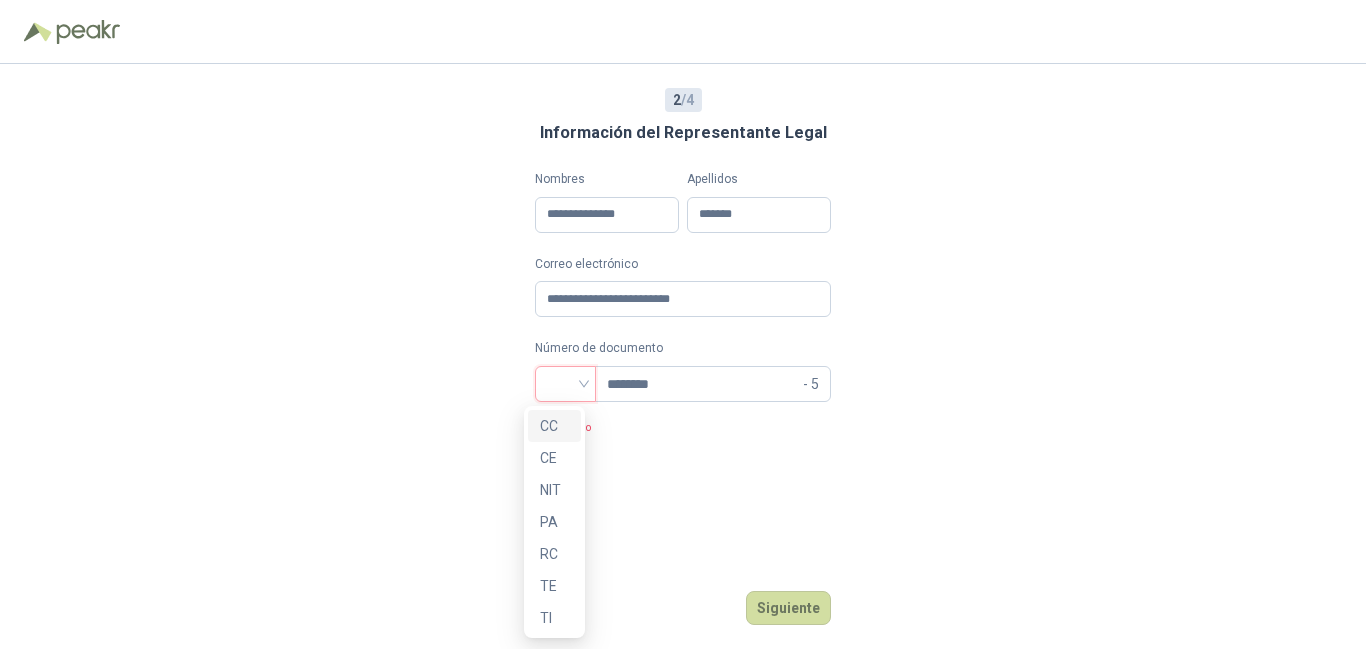 click on "CC" at bounding box center [554, 426] 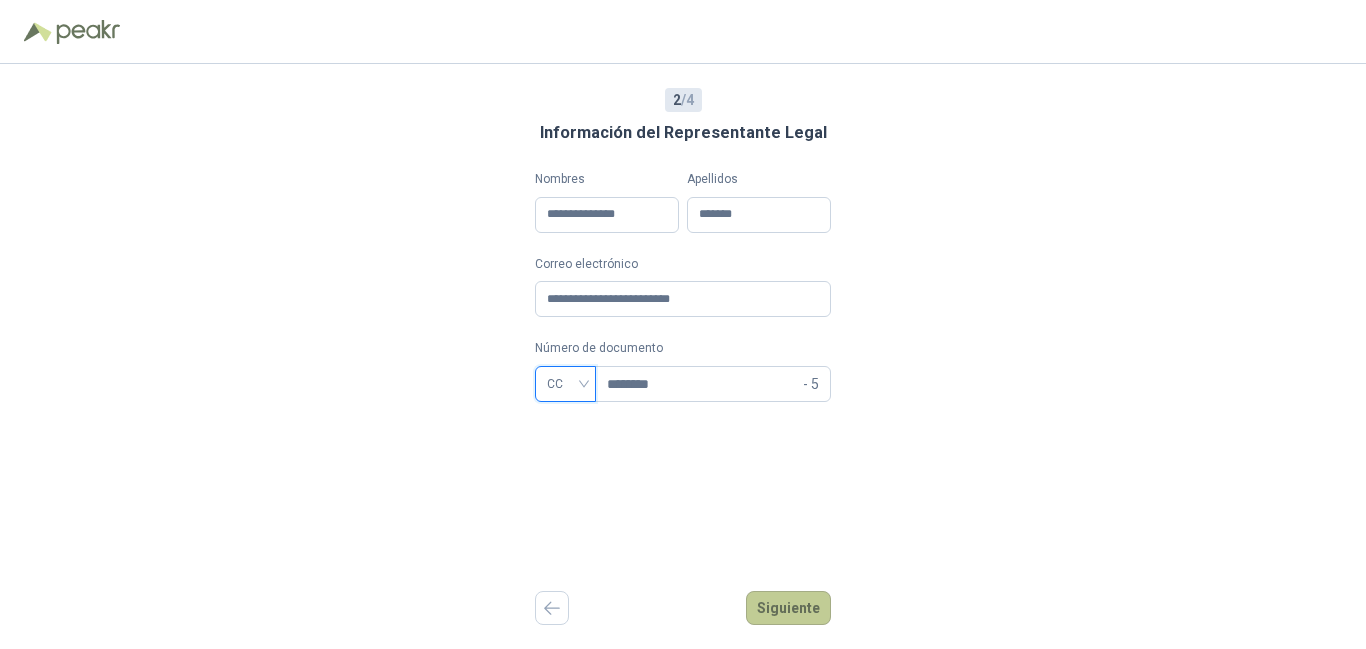 click on "Siguiente" at bounding box center [788, 608] 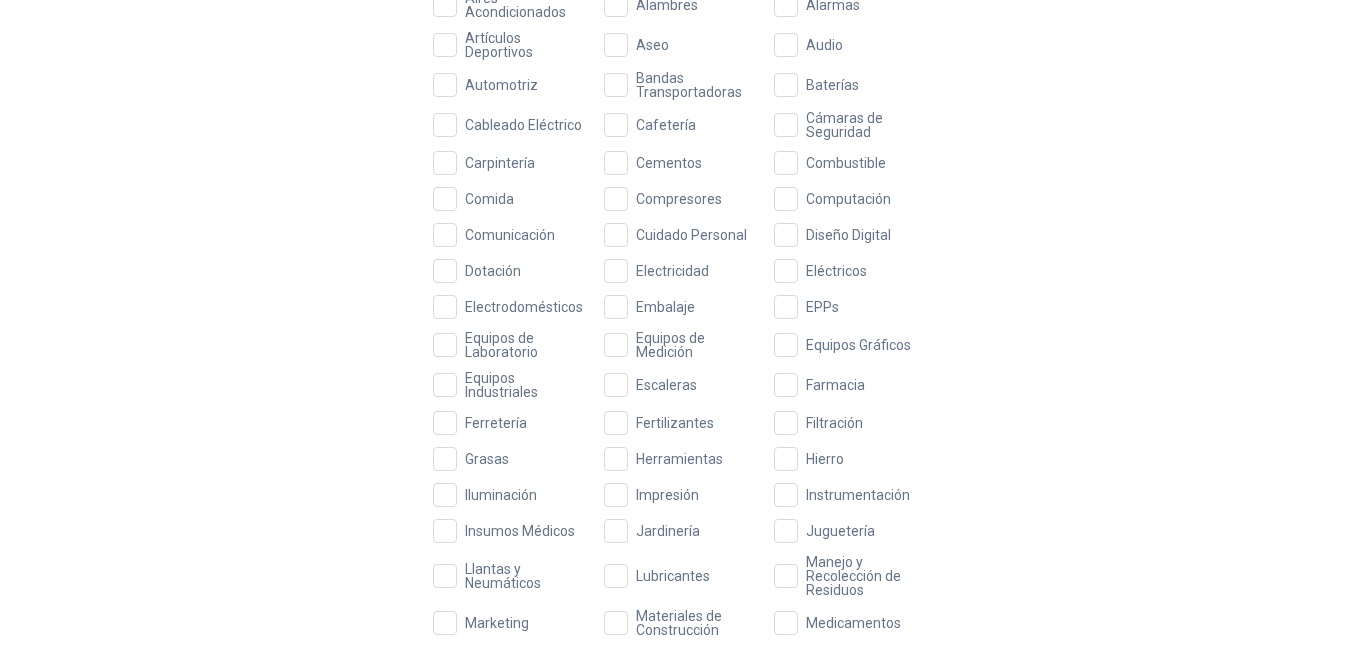 scroll, scrollTop: 0, scrollLeft: 0, axis: both 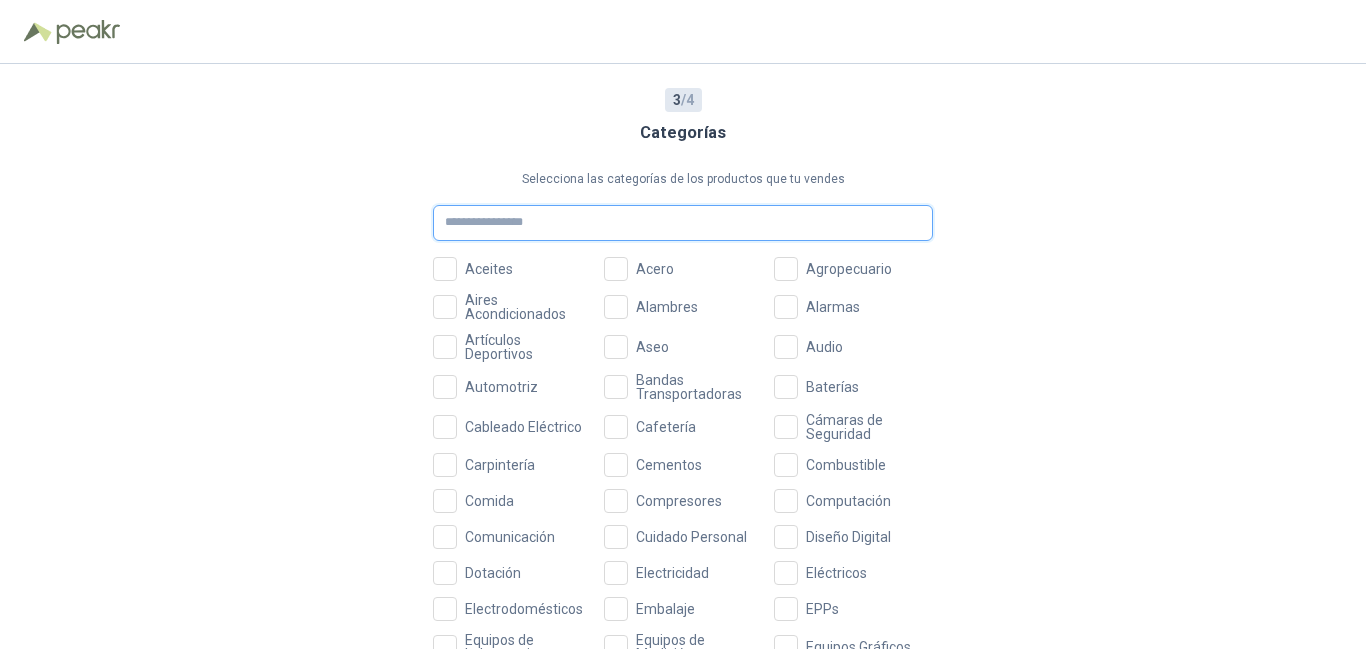 click at bounding box center [683, 223] 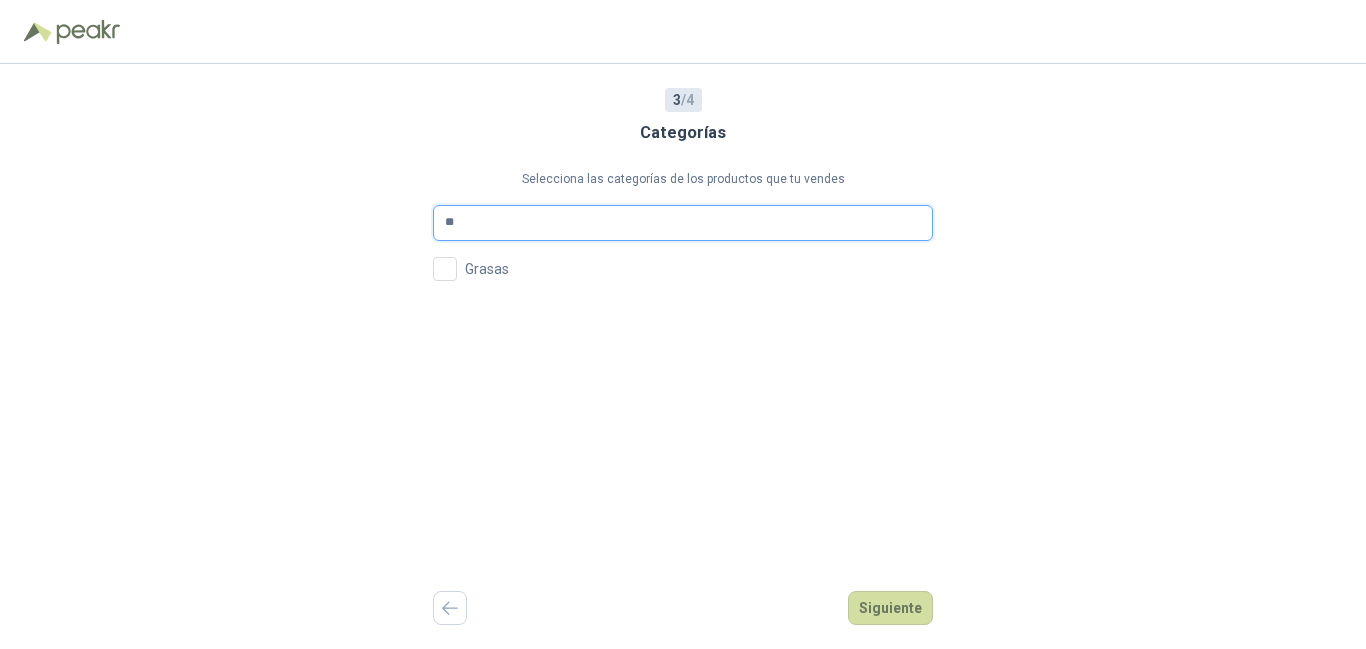 type on "*" 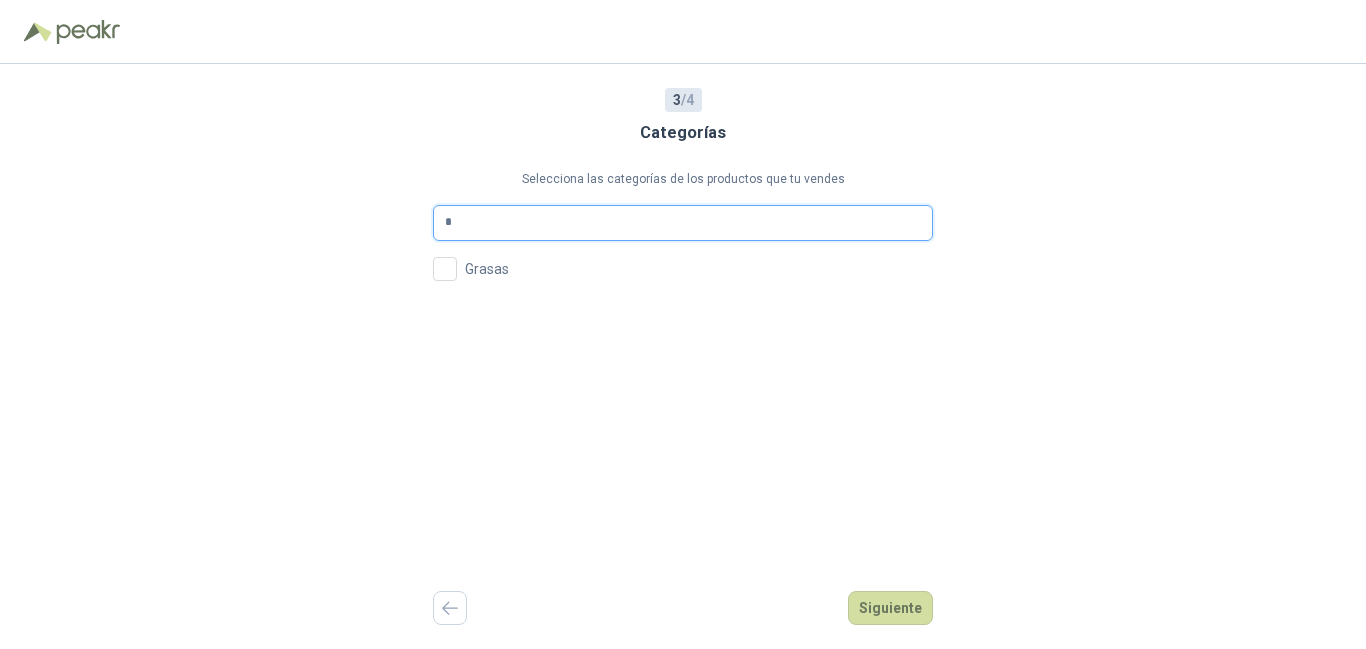type 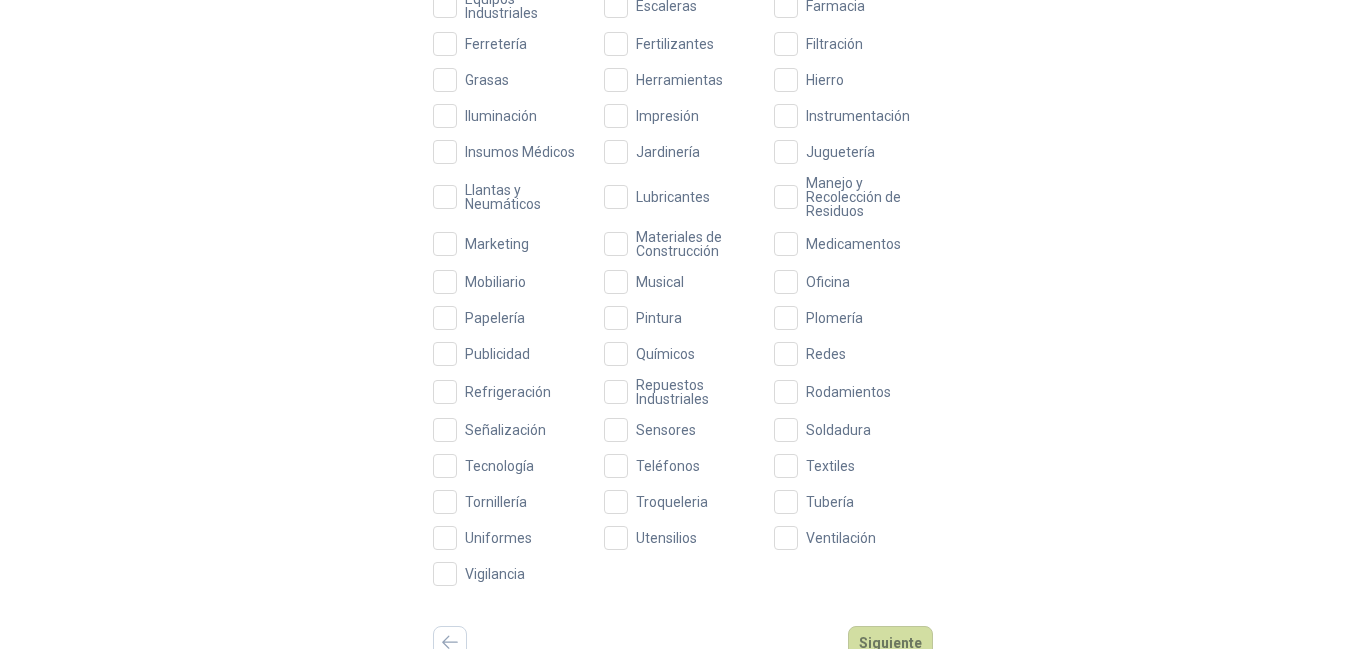 scroll, scrollTop: 692, scrollLeft: 0, axis: vertical 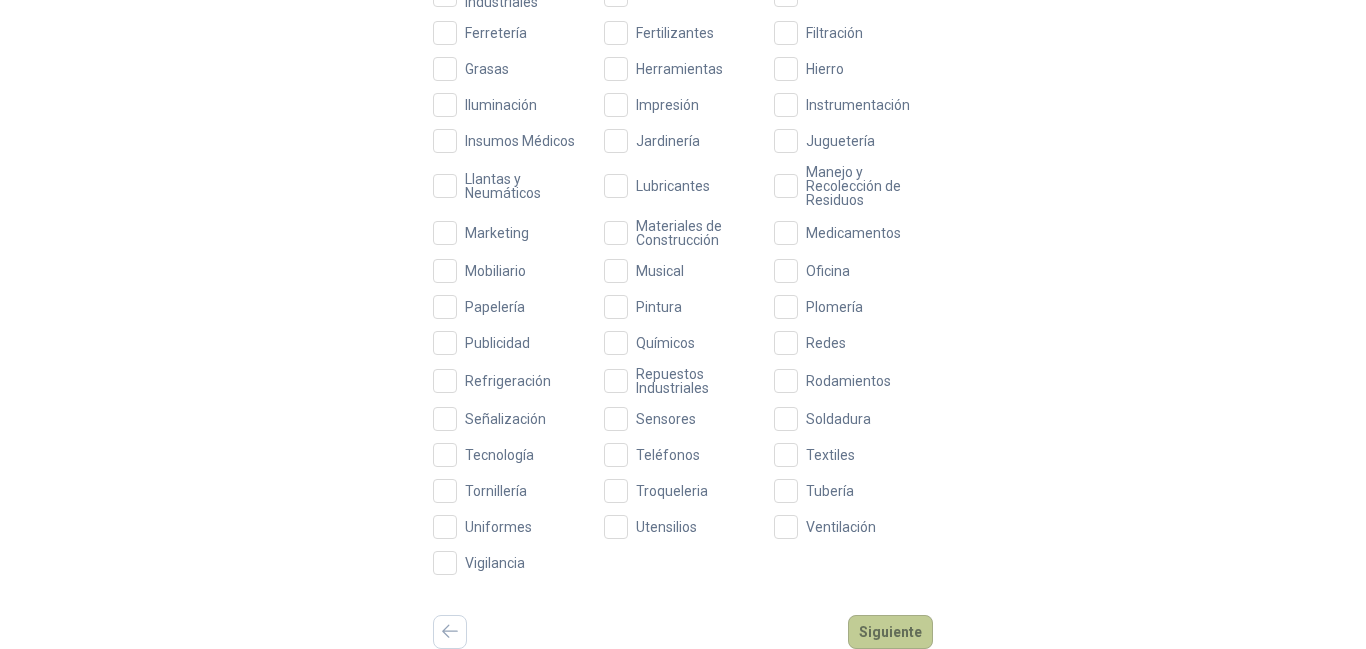 click on "Siguiente" at bounding box center [890, 632] 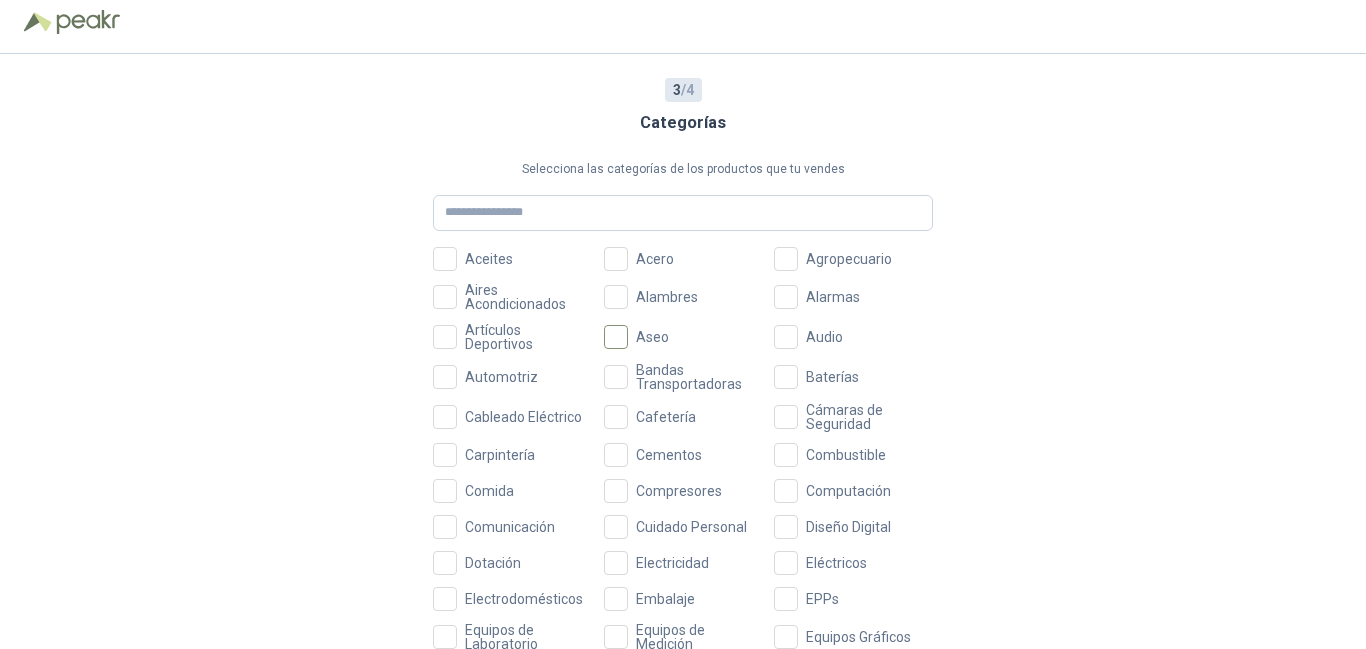 scroll, scrollTop: 107, scrollLeft: 0, axis: vertical 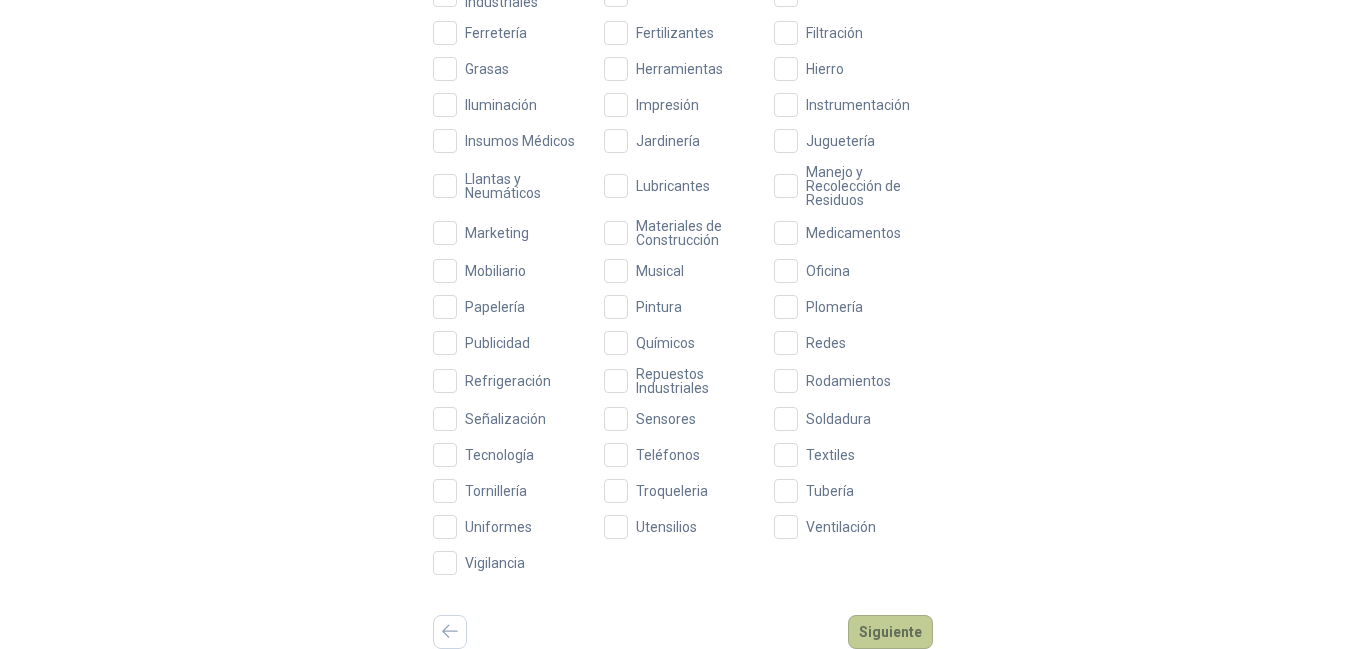 click on "Siguiente" at bounding box center [890, 632] 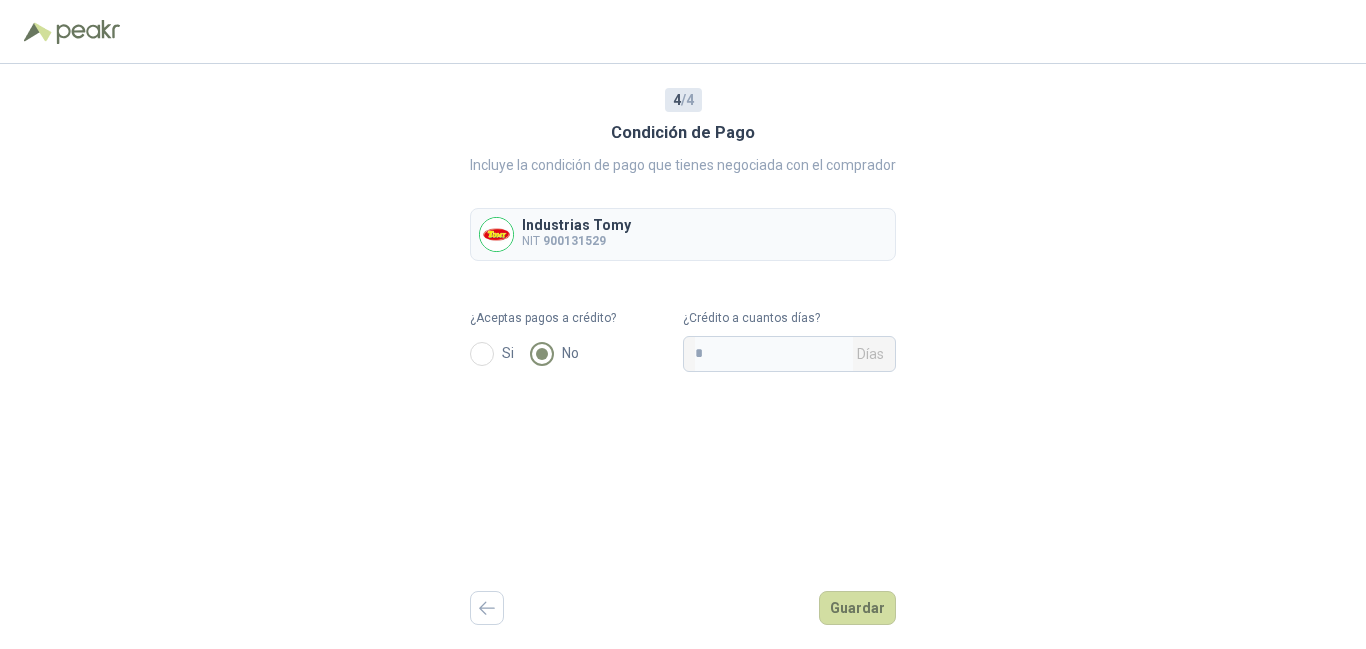 scroll, scrollTop: 0, scrollLeft: 0, axis: both 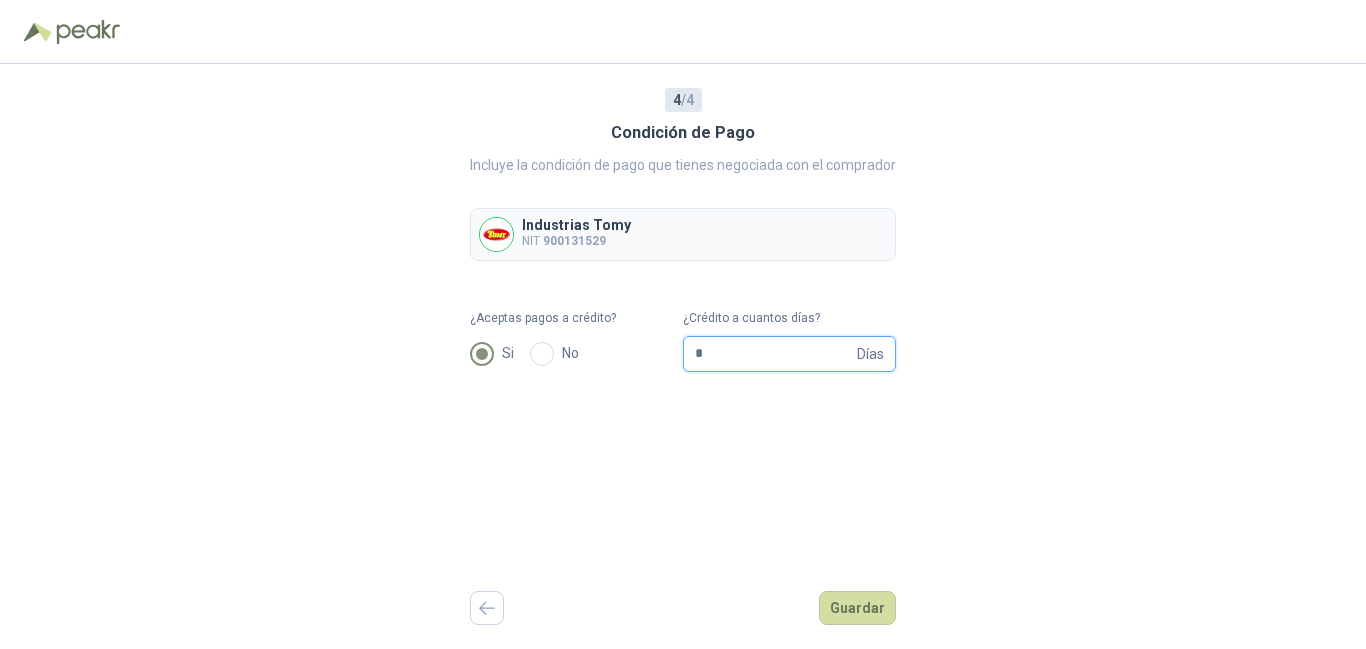 click on "*" at bounding box center (774, 354) 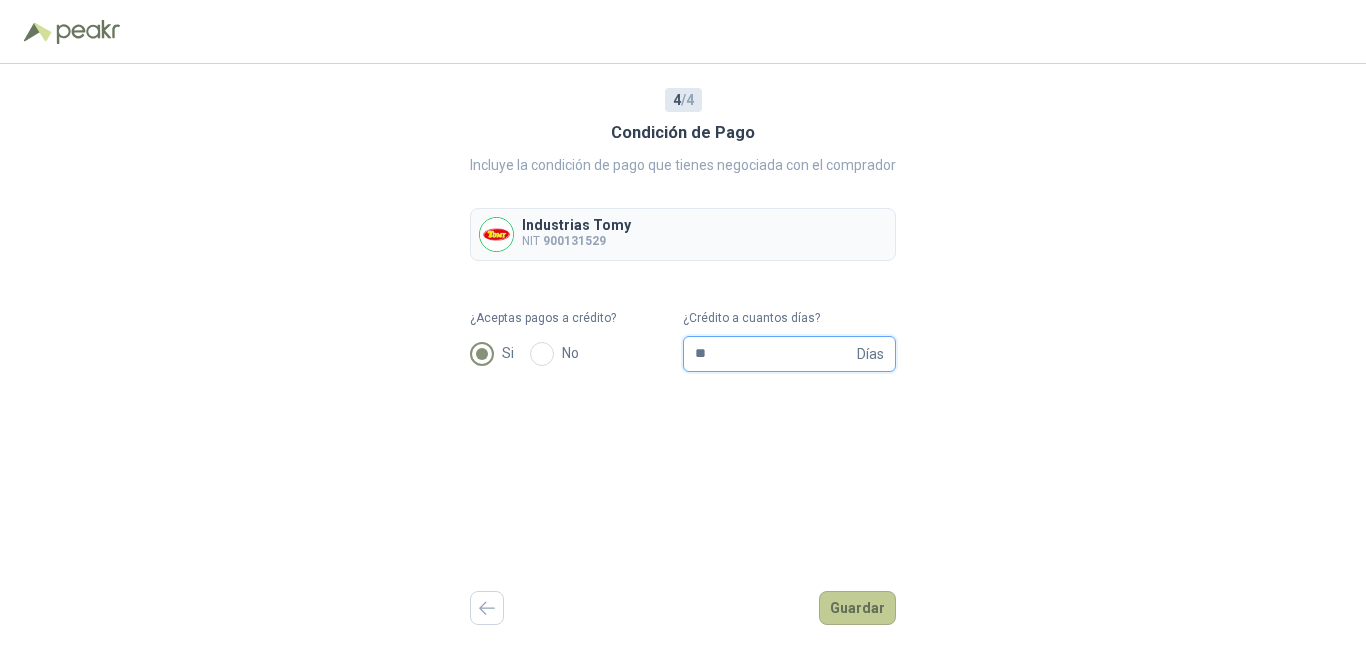 type on "**" 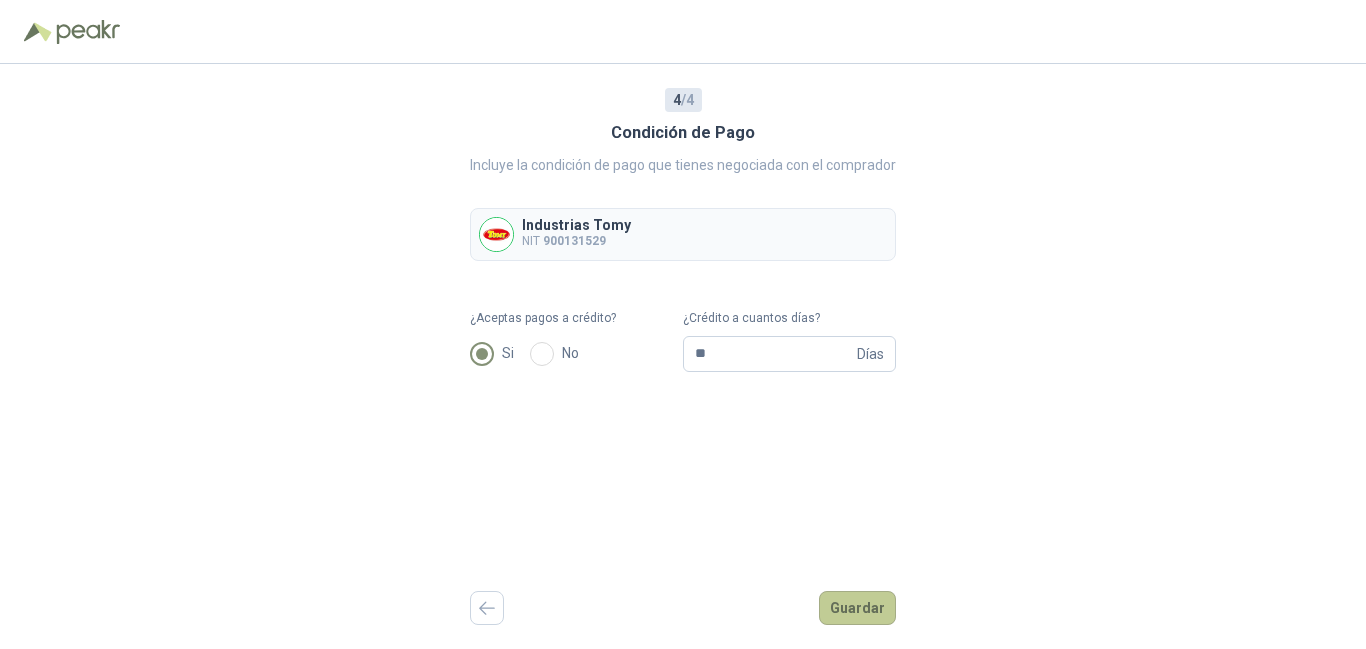 click on "Guardar" at bounding box center [857, 608] 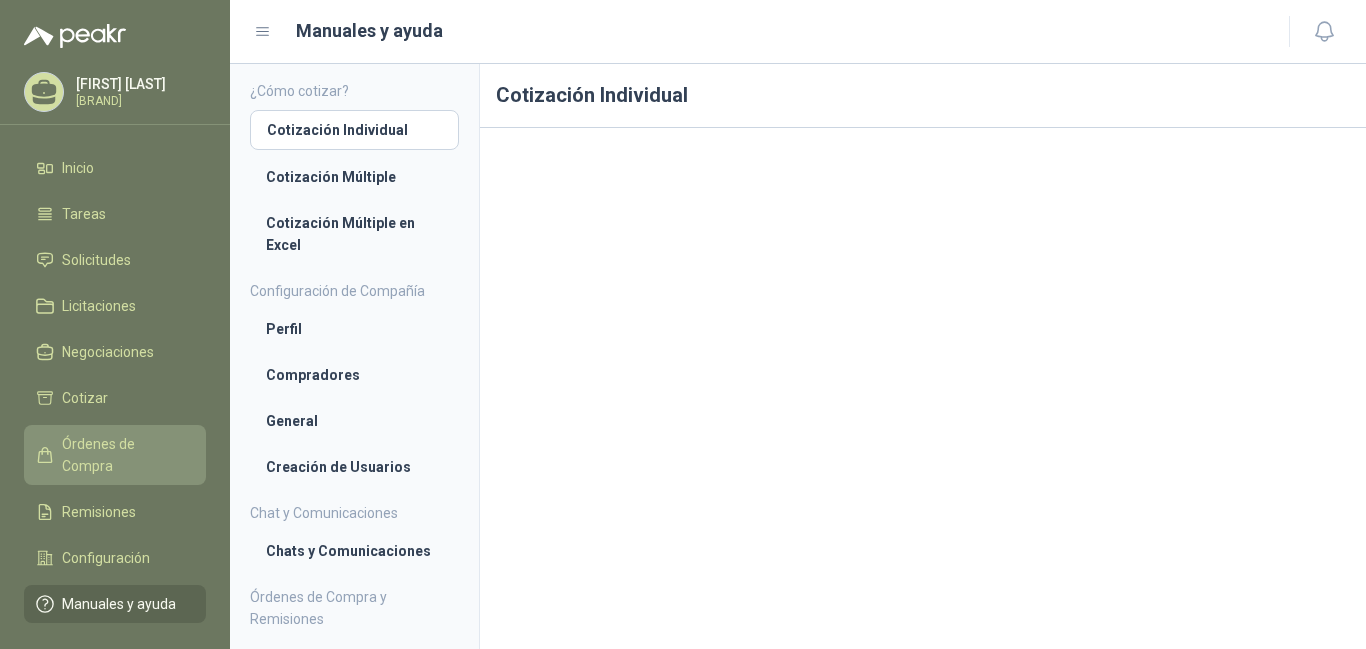 click on "Órdenes de Compra" at bounding box center [124, 455] 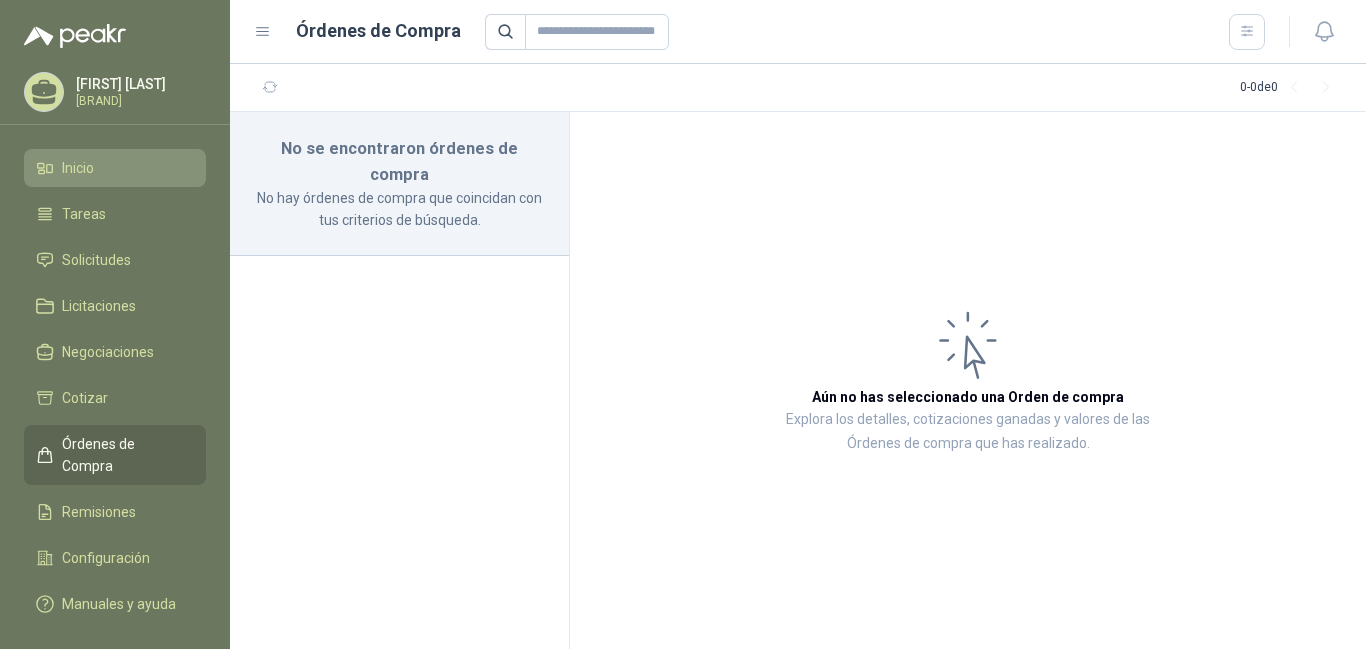 click on "Inicio" at bounding box center (115, 168) 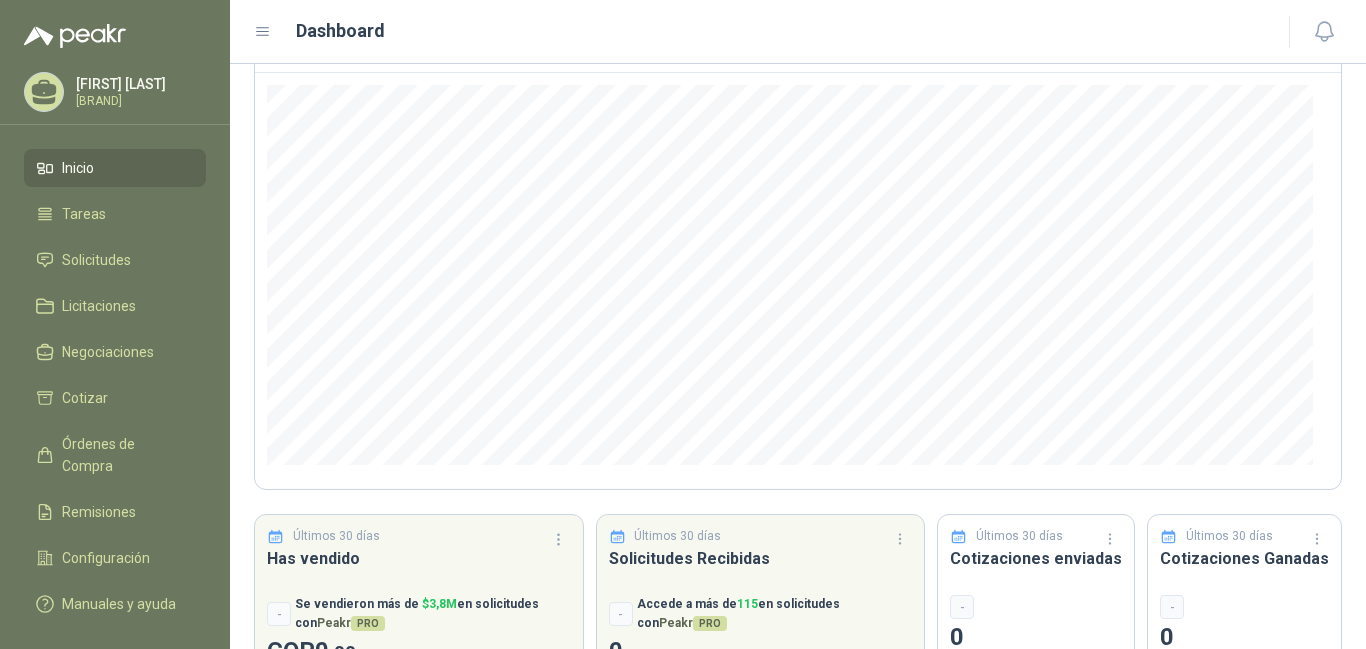 scroll, scrollTop: 252, scrollLeft: 0, axis: vertical 